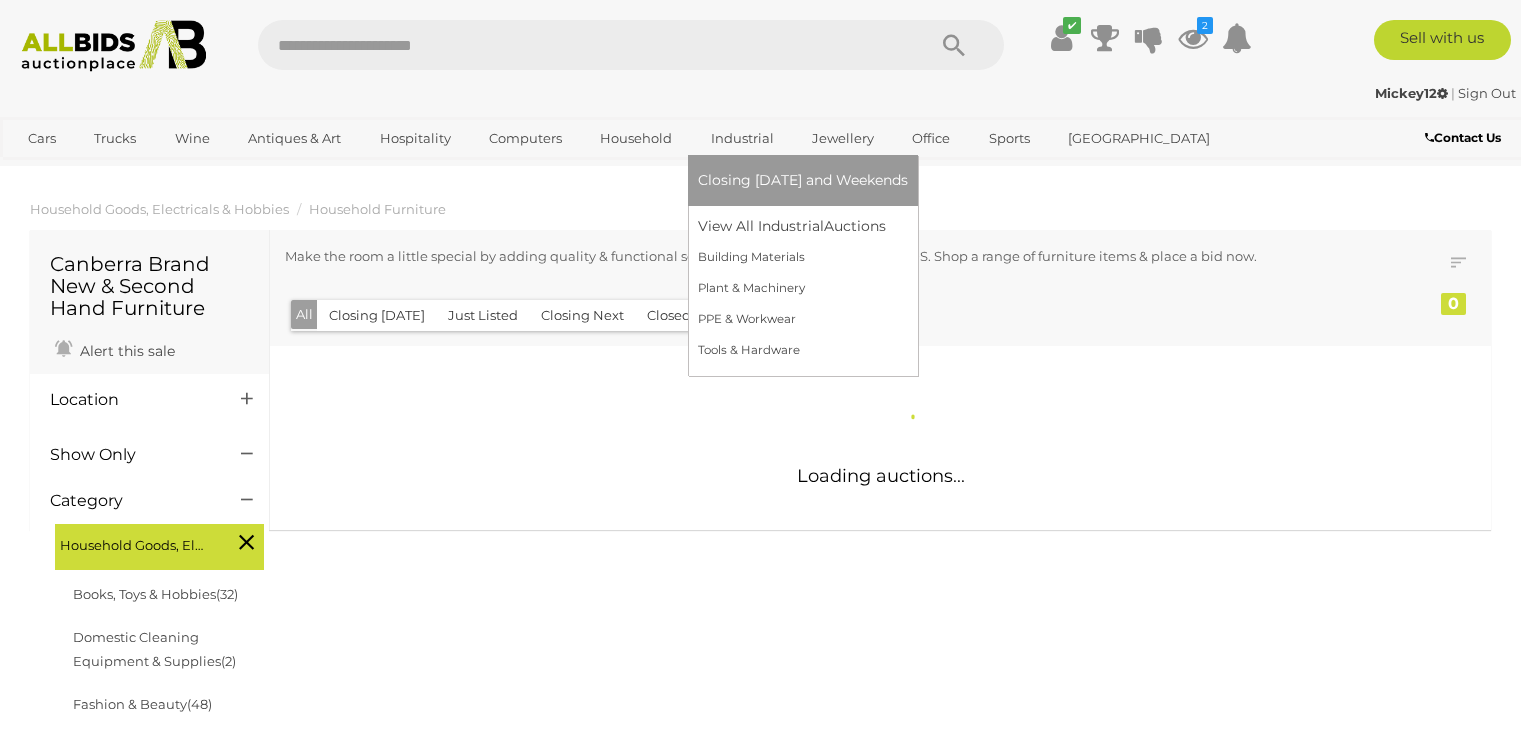 scroll, scrollTop: 0, scrollLeft: 0, axis: both 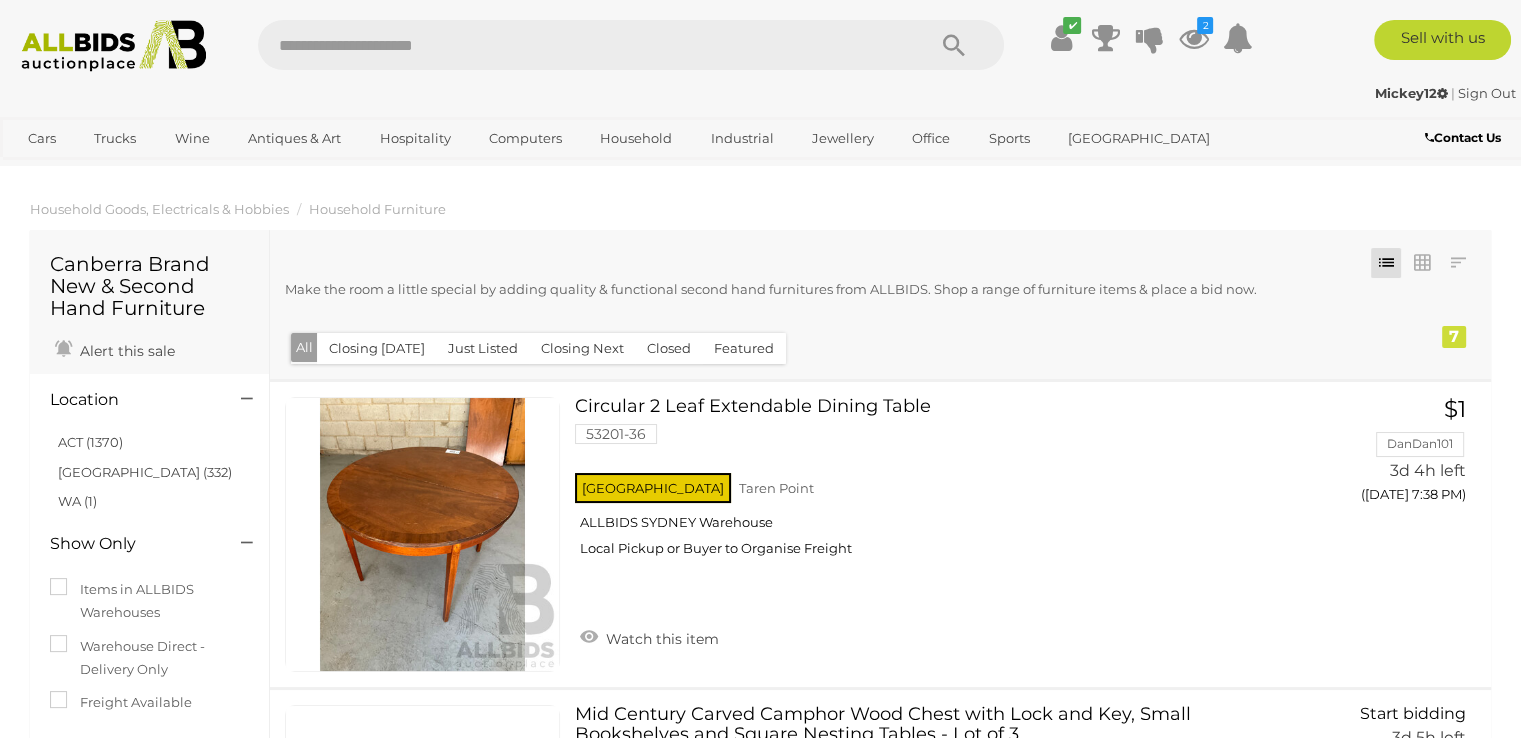 click at bounding box center (114, 46) 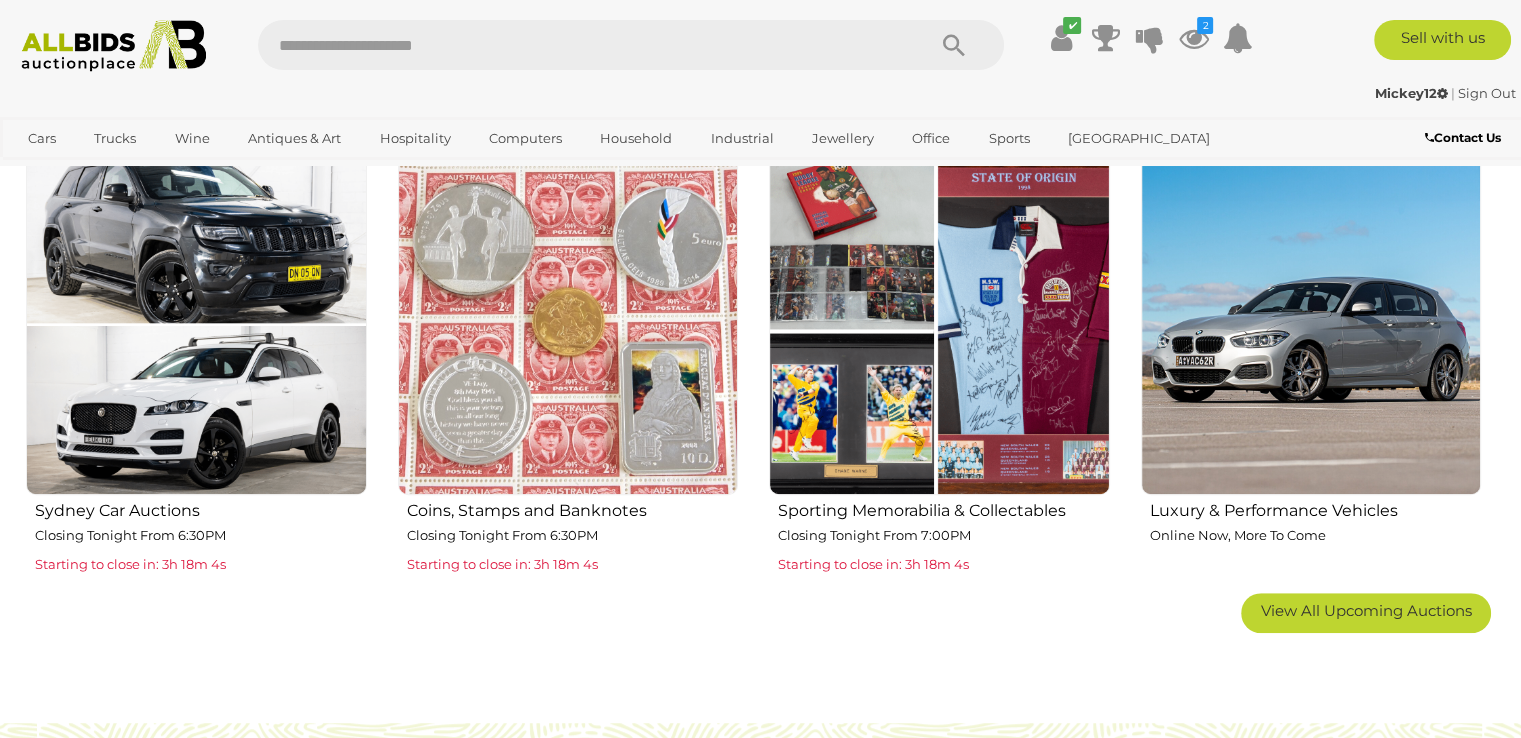 scroll, scrollTop: 1300, scrollLeft: 0, axis: vertical 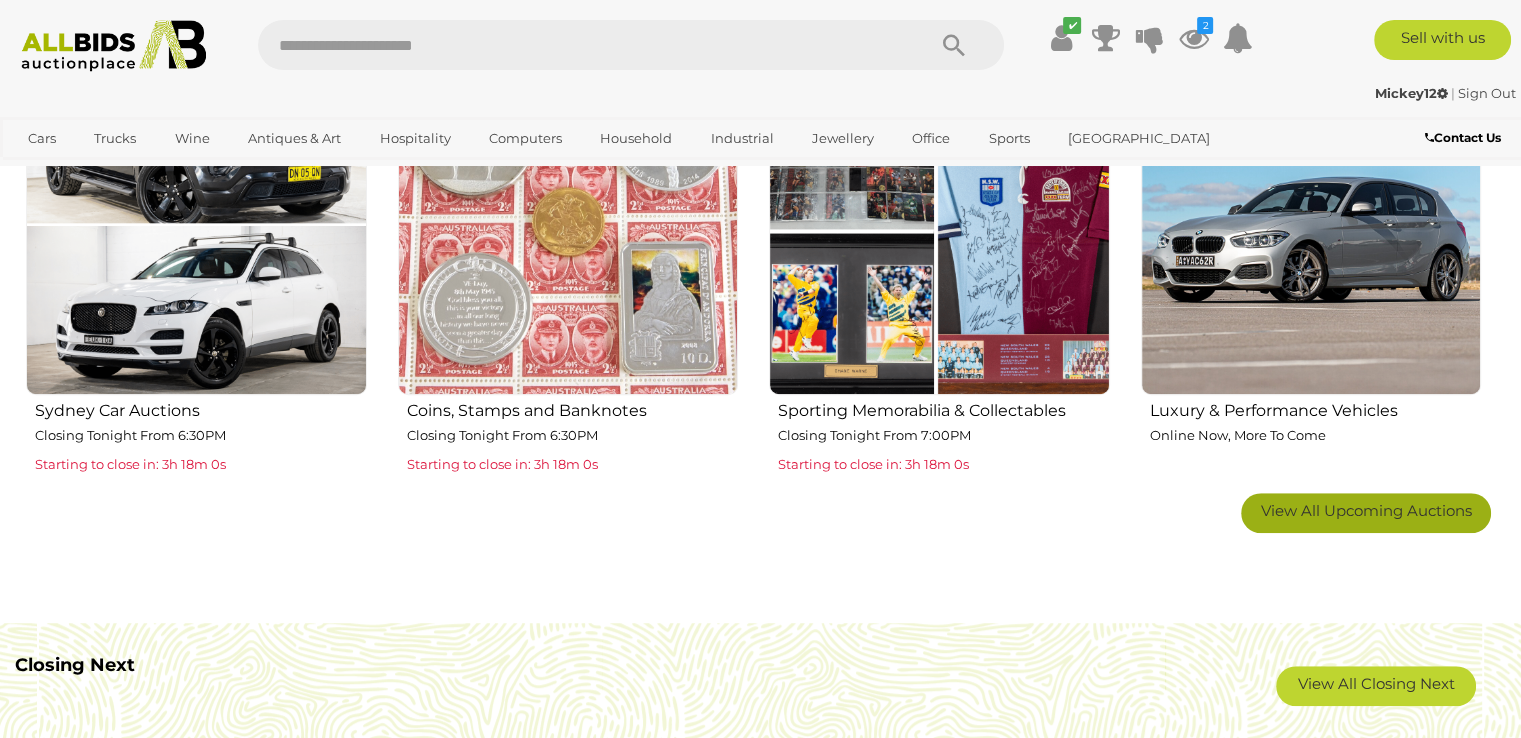 click on "View All Upcoming Auctions" at bounding box center (1366, 510) 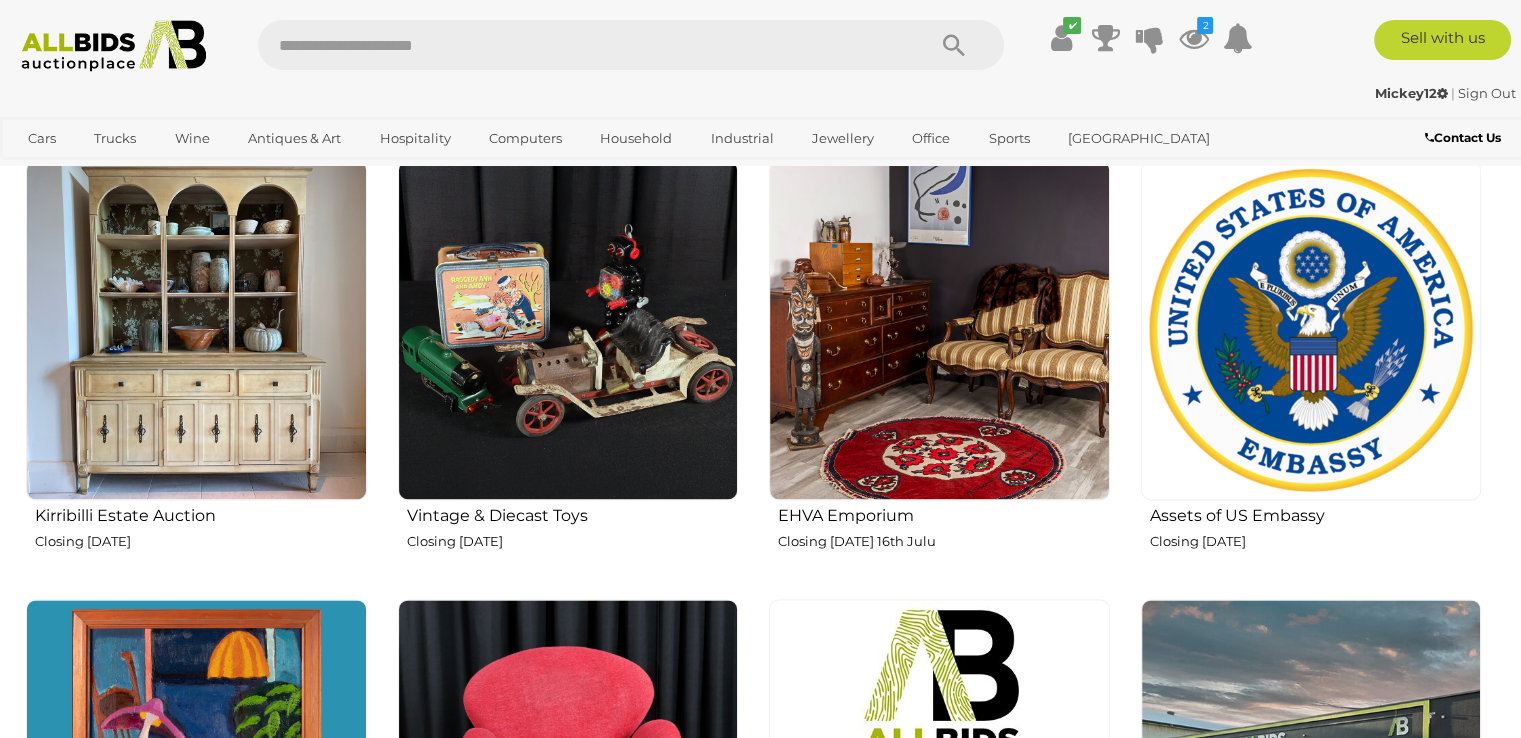 scroll, scrollTop: 2500, scrollLeft: 0, axis: vertical 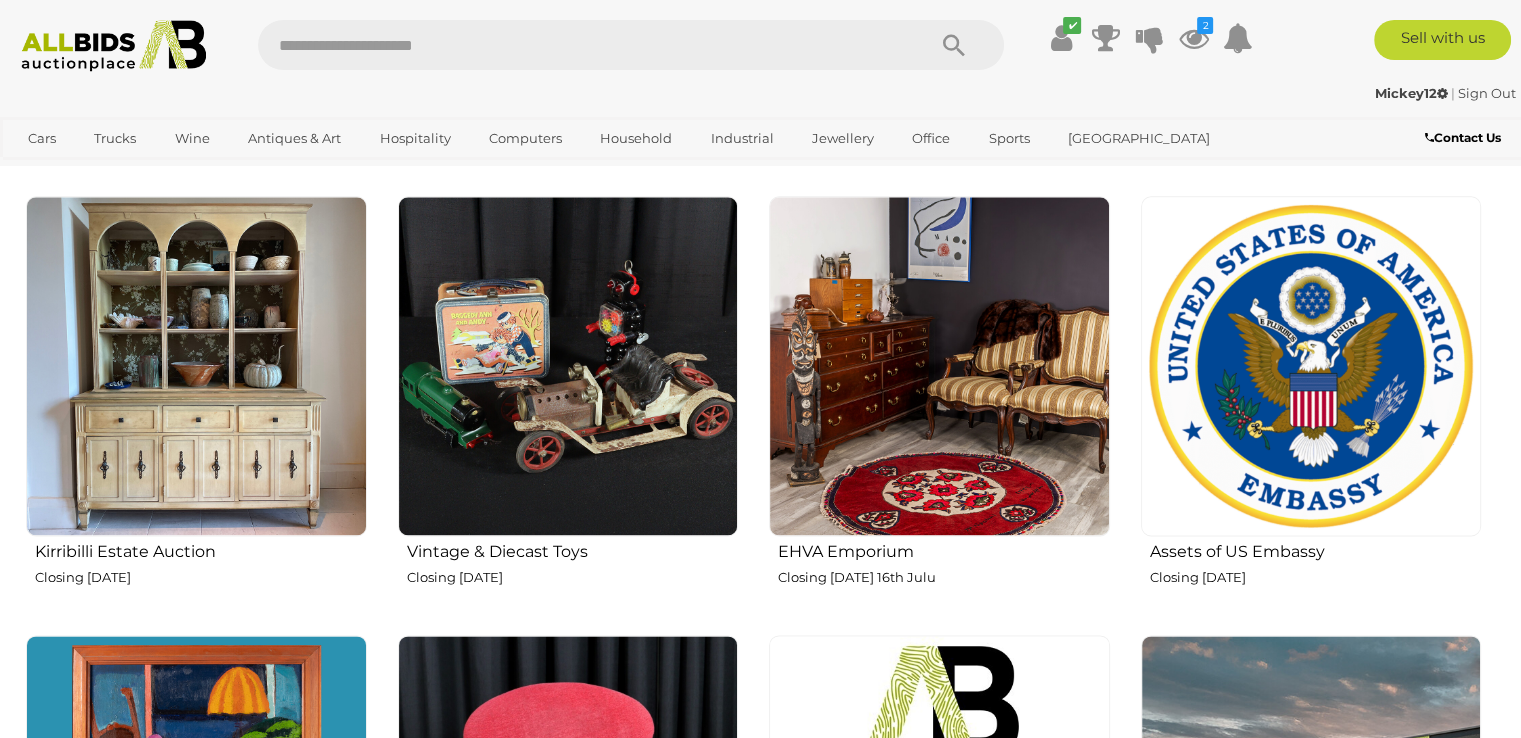 click at bounding box center (1311, 366) 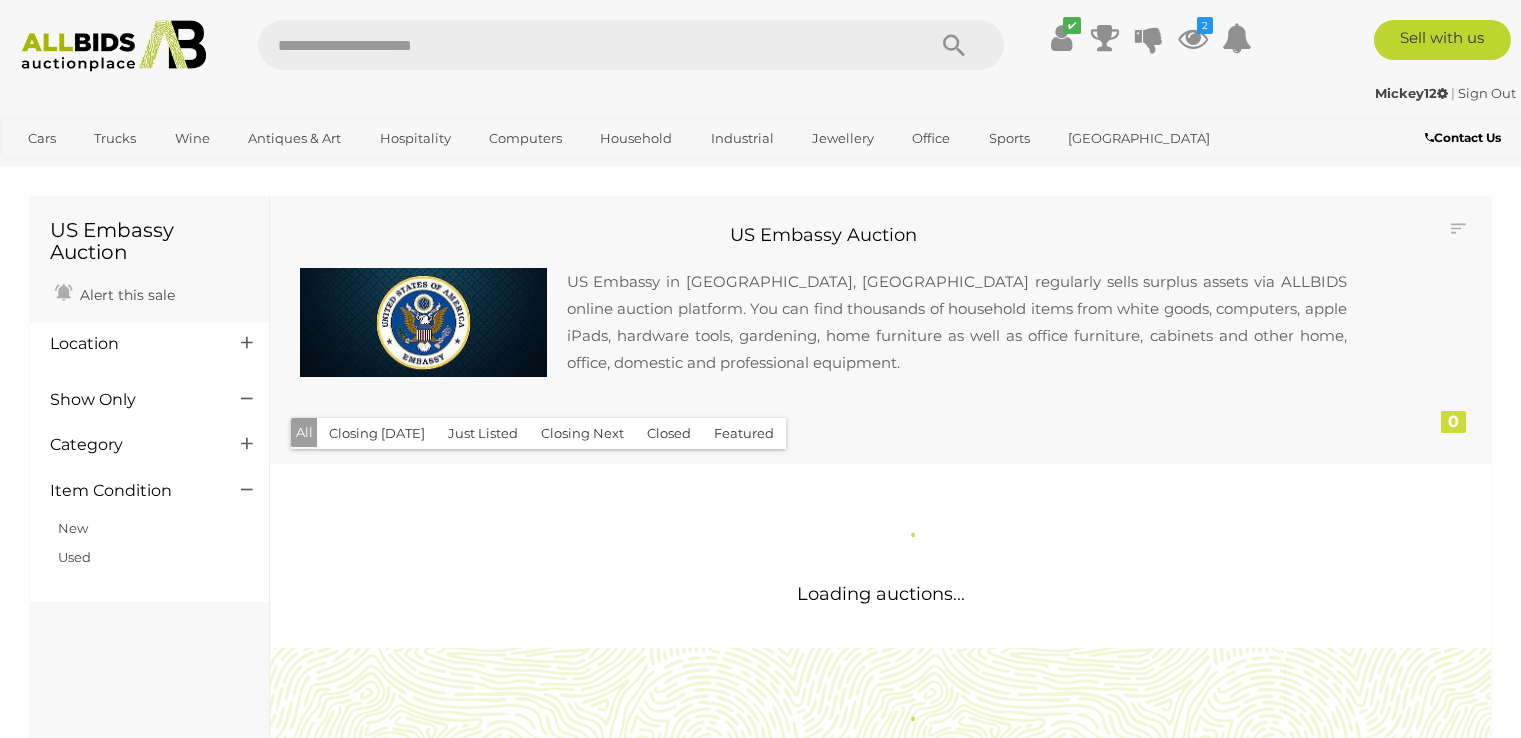 scroll, scrollTop: 0, scrollLeft: 0, axis: both 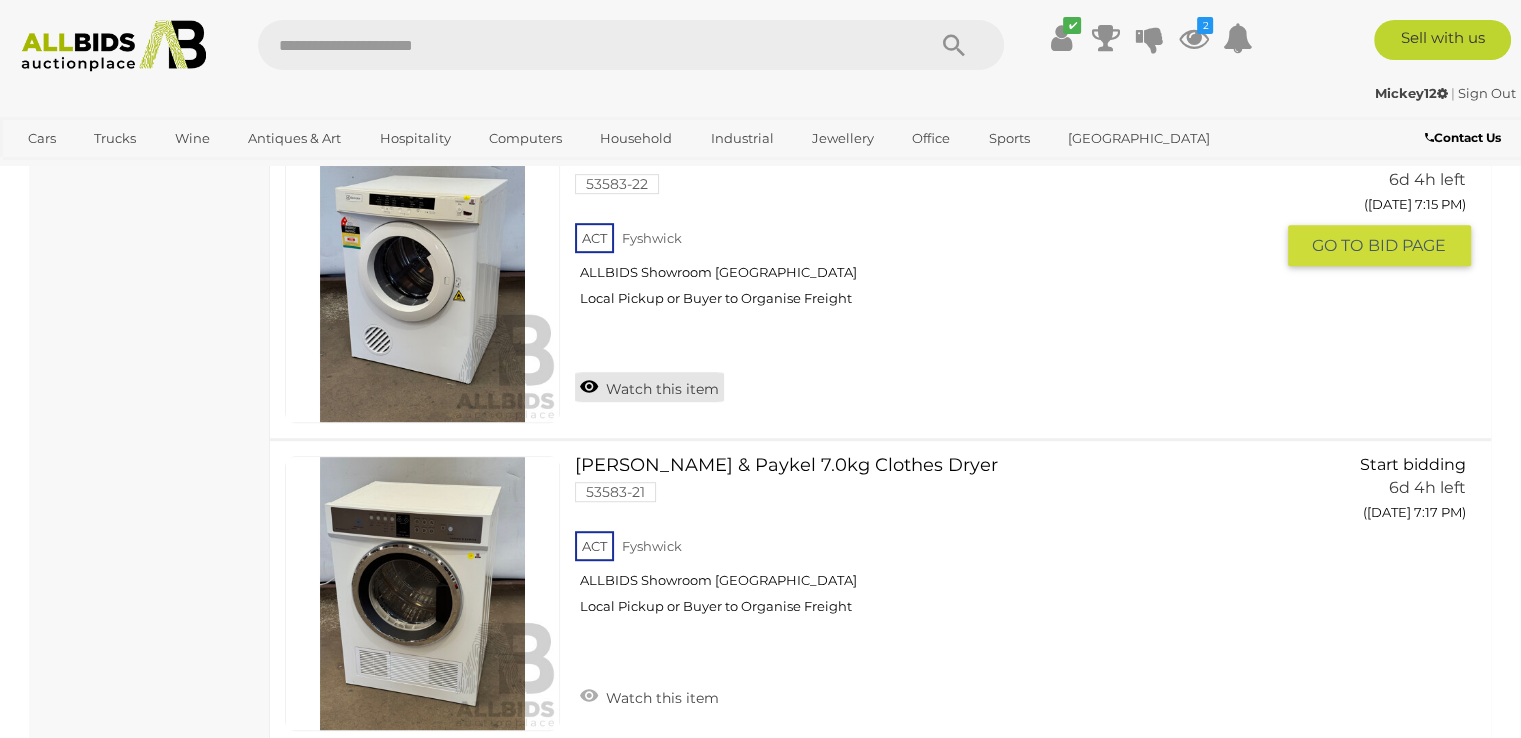 click on "Watch this item" at bounding box center [649, 387] 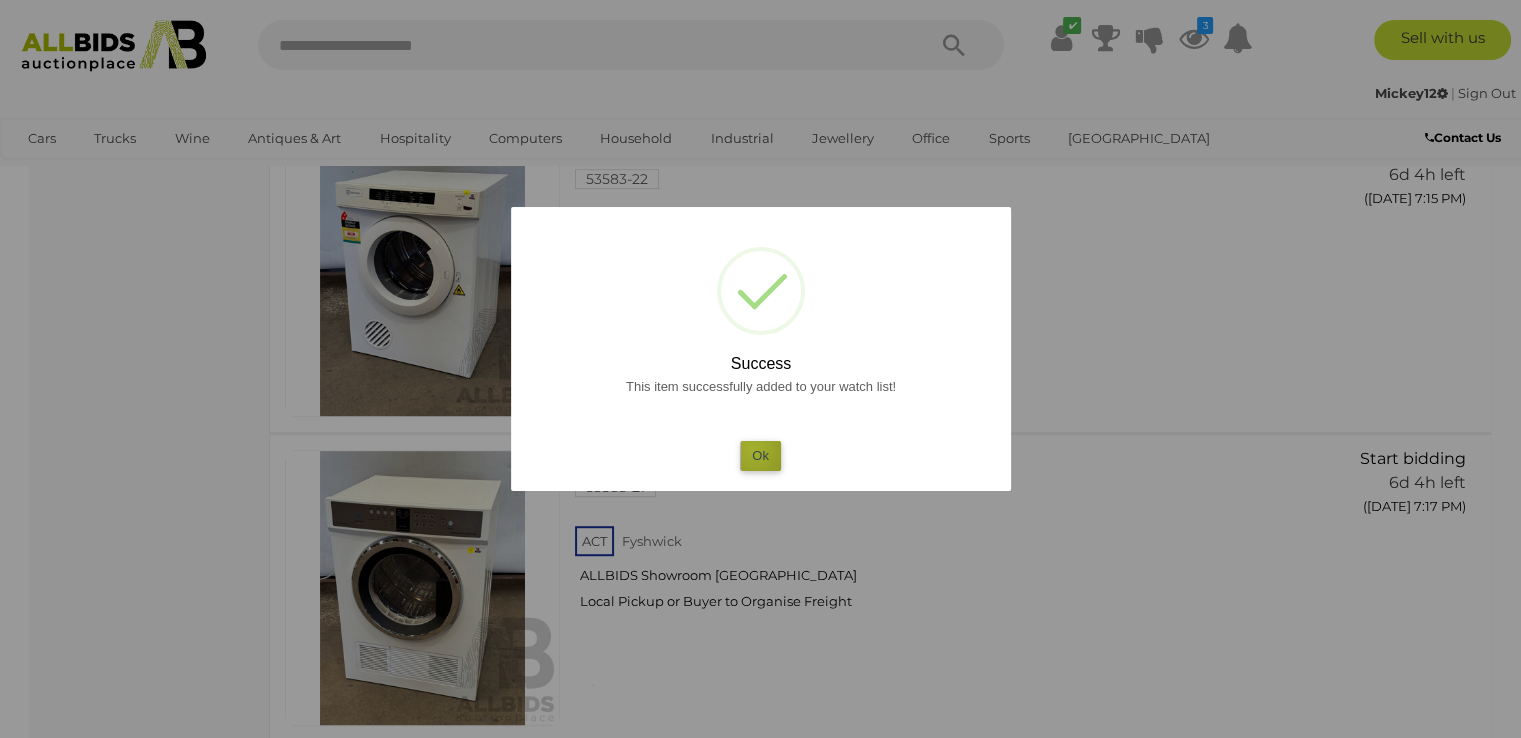 click on "Ok" at bounding box center (760, 455) 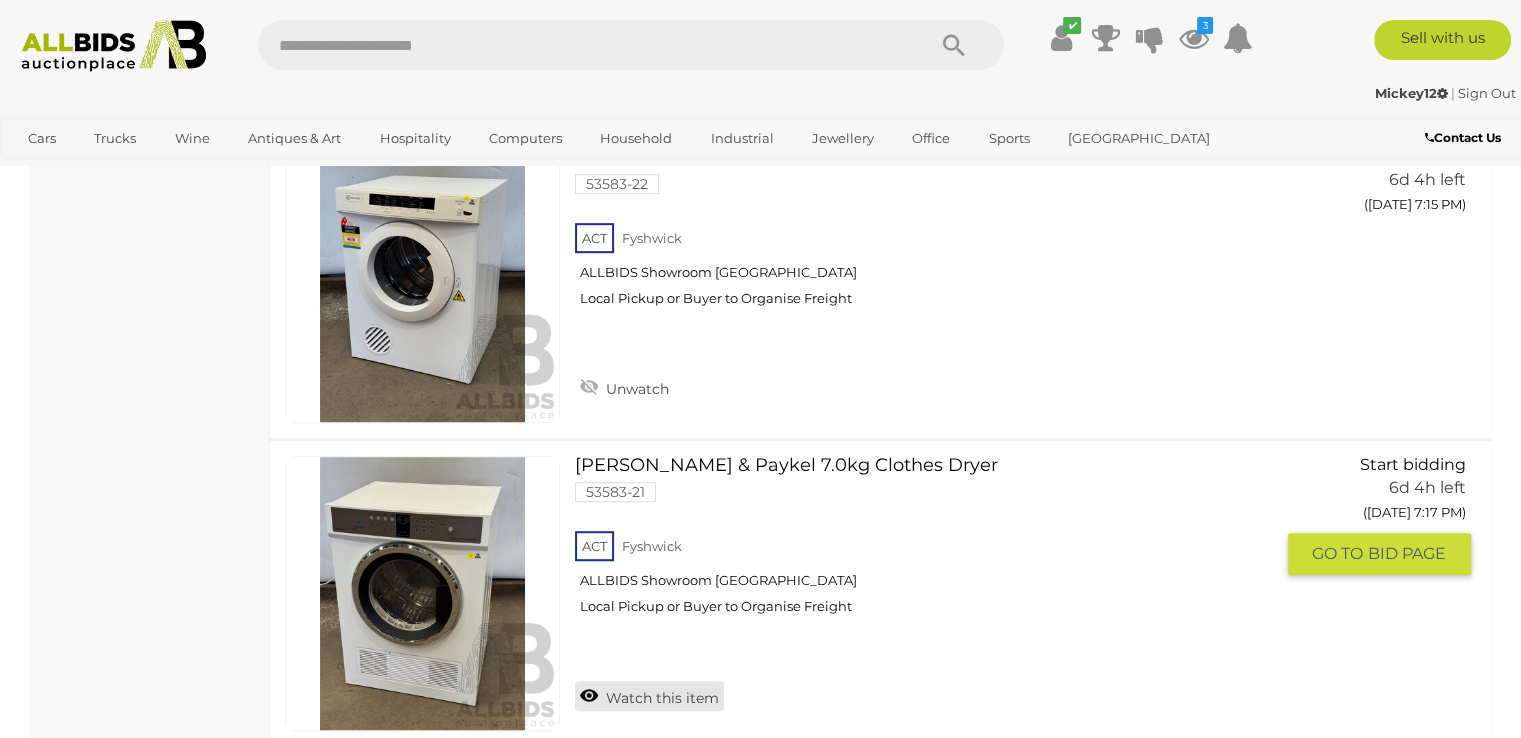 click on "Watch this item" at bounding box center [649, 696] 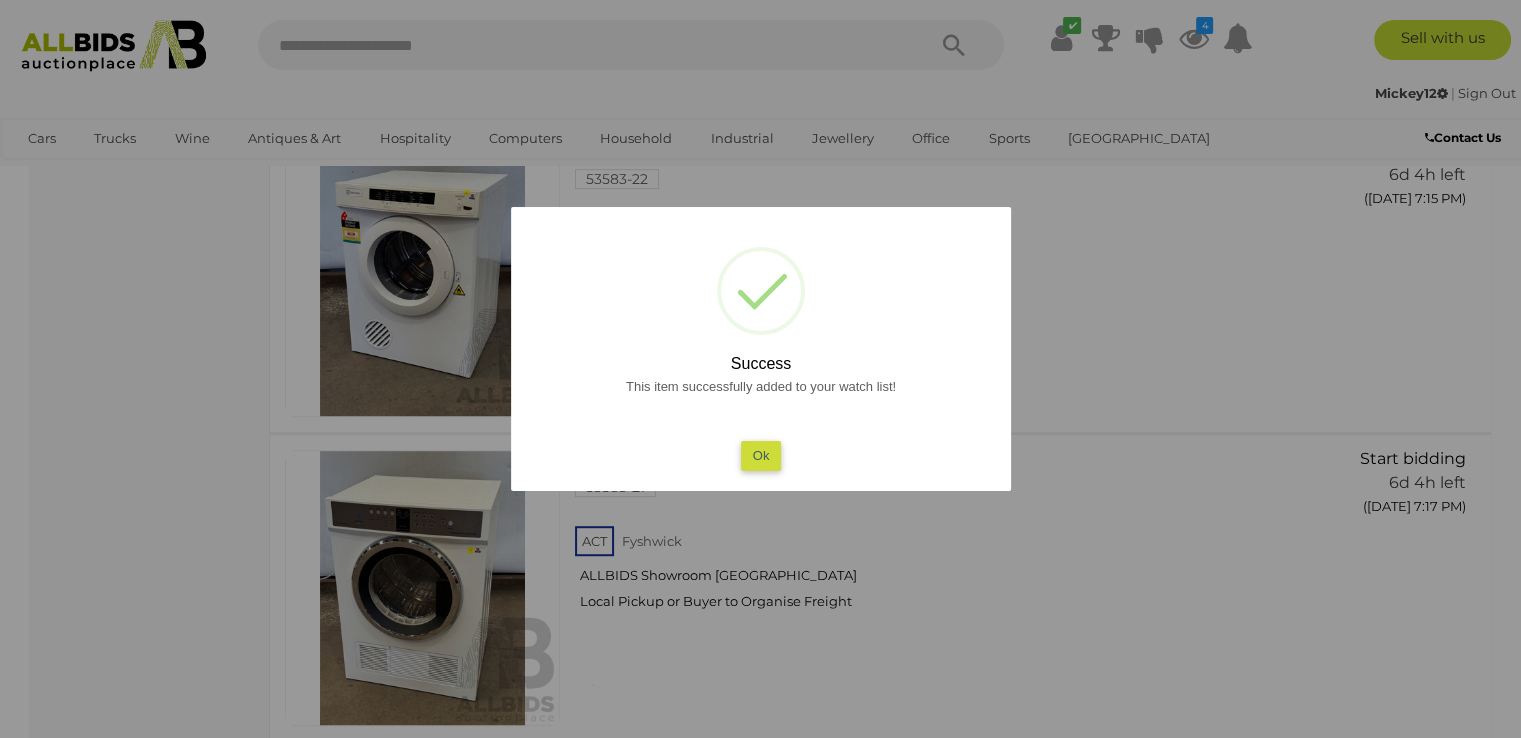 click on "Ok" at bounding box center (760, 455) 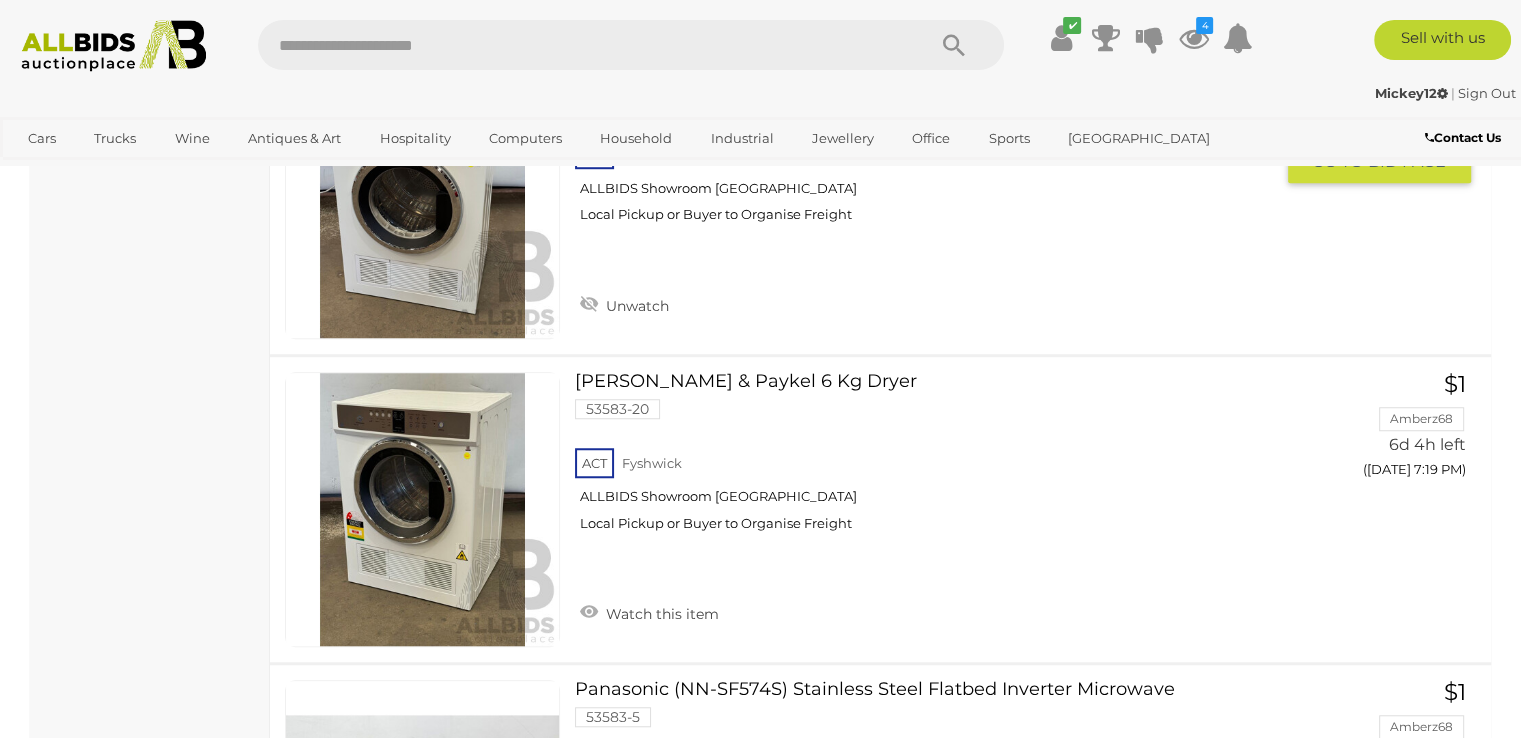 scroll, scrollTop: 9100, scrollLeft: 0, axis: vertical 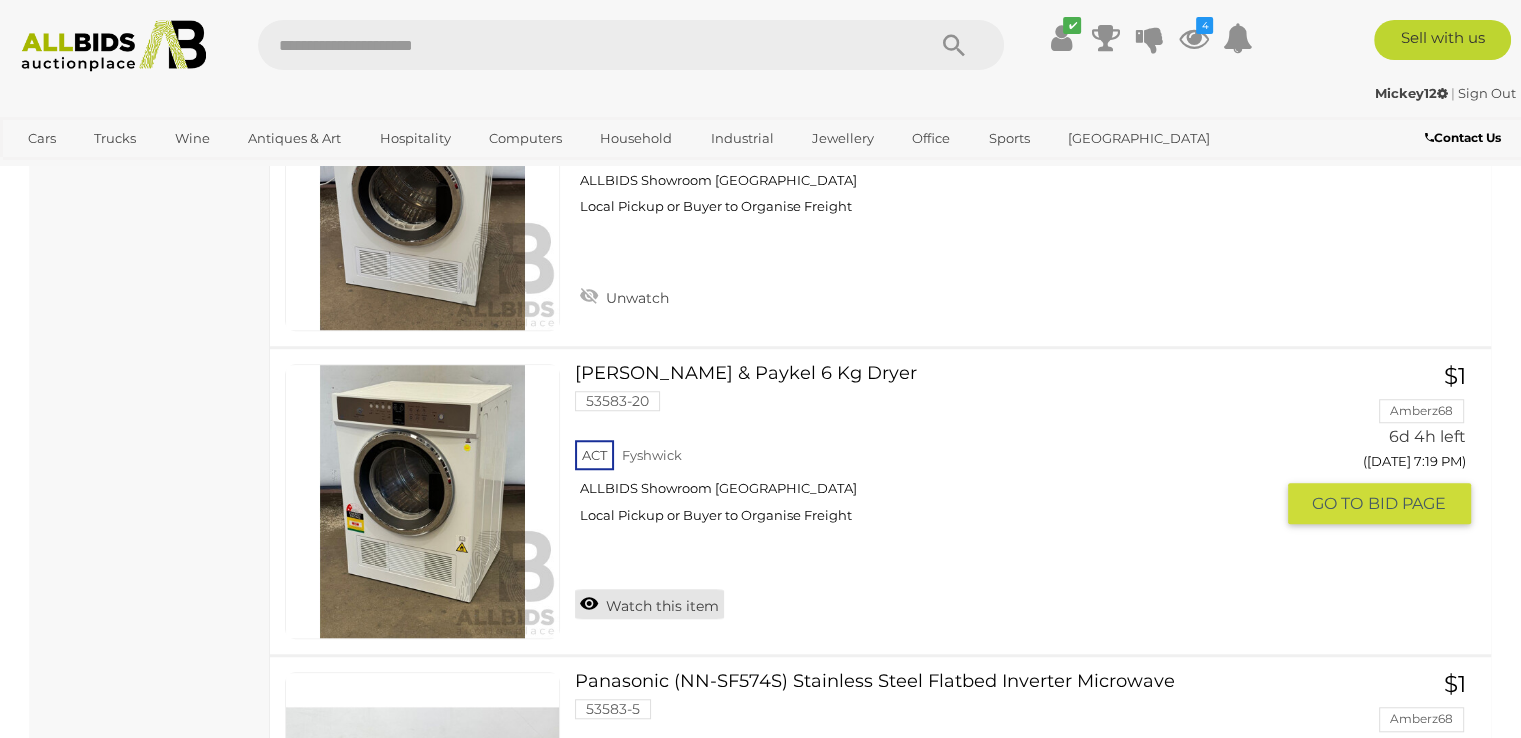 drag, startPoint x: 586, startPoint y: 573, endPoint x: 639, endPoint y: 547, distance: 59.03389 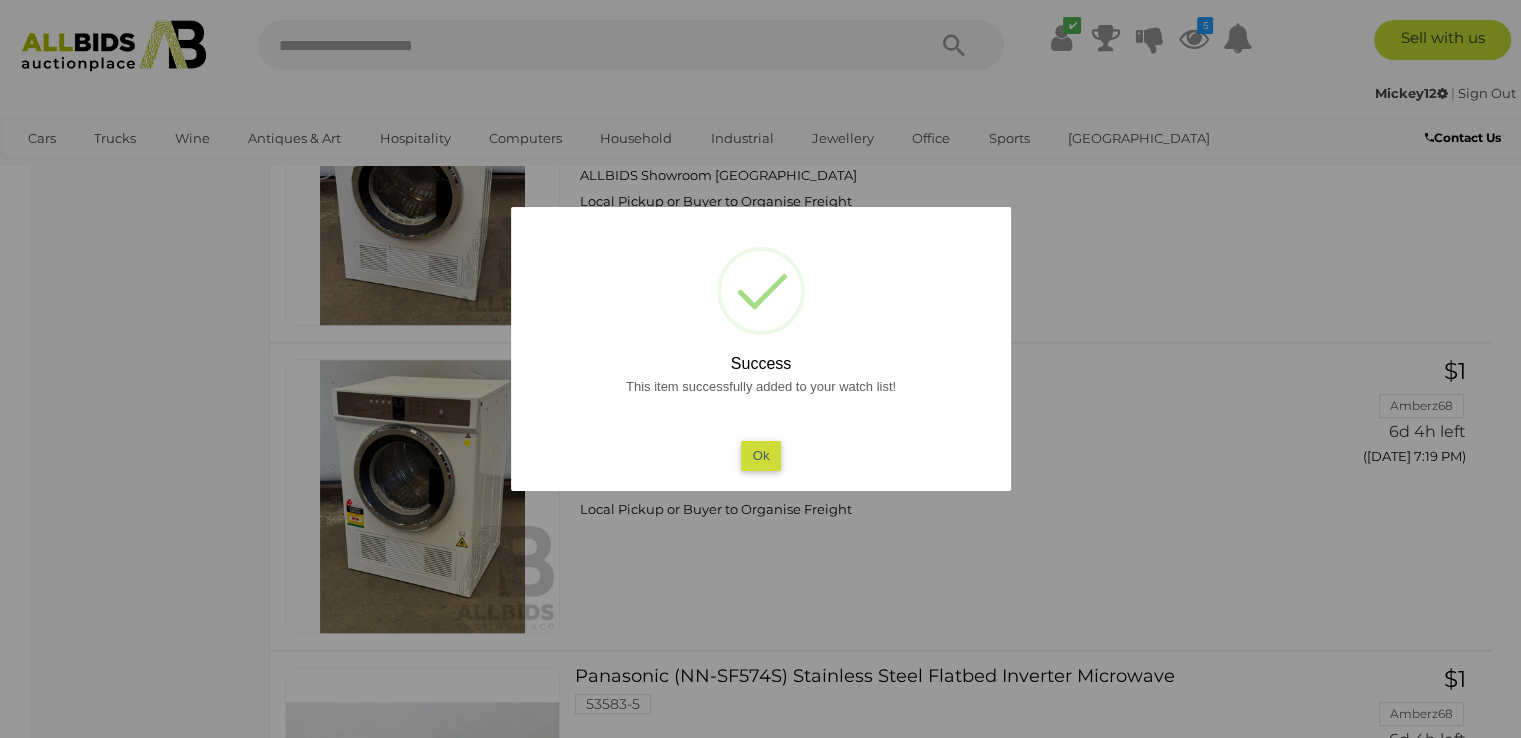drag, startPoint x: 750, startPoint y: 452, endPoint x: 814, endPoint y: 449, distance: 64.070274 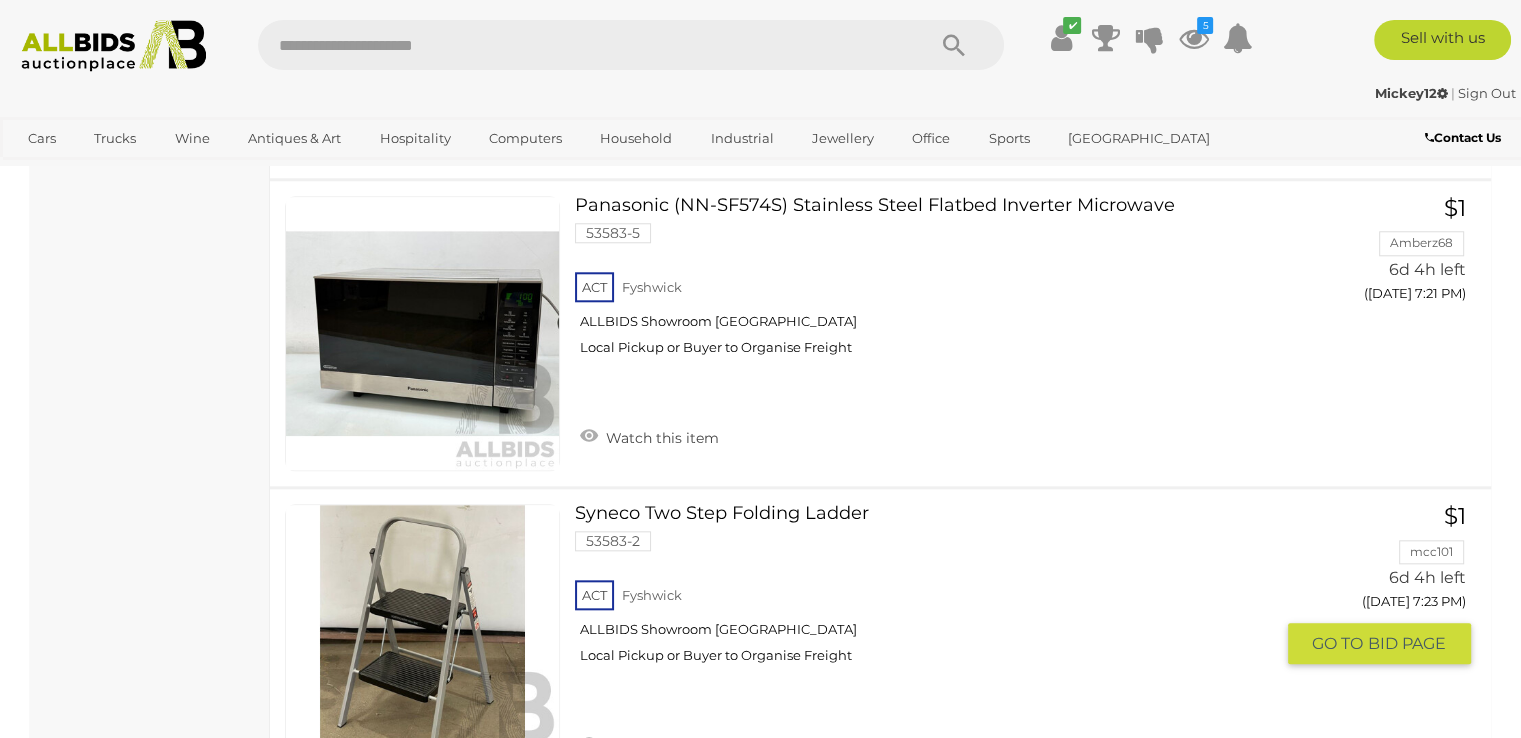 scroll, scrollTop: 9500, scrollLeft: 0, axis: vertical 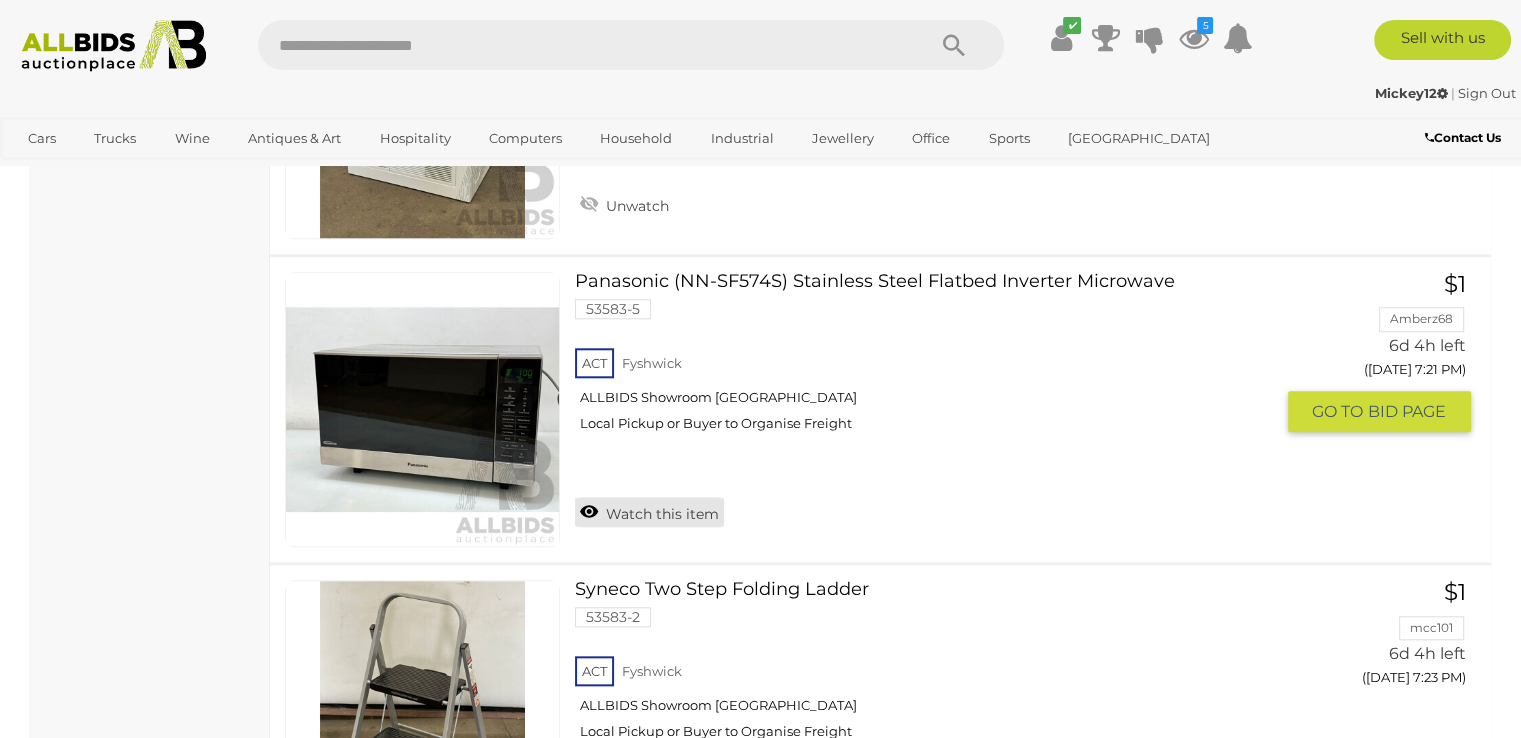 click on "Watch this item" at bounding box center [649, 512] 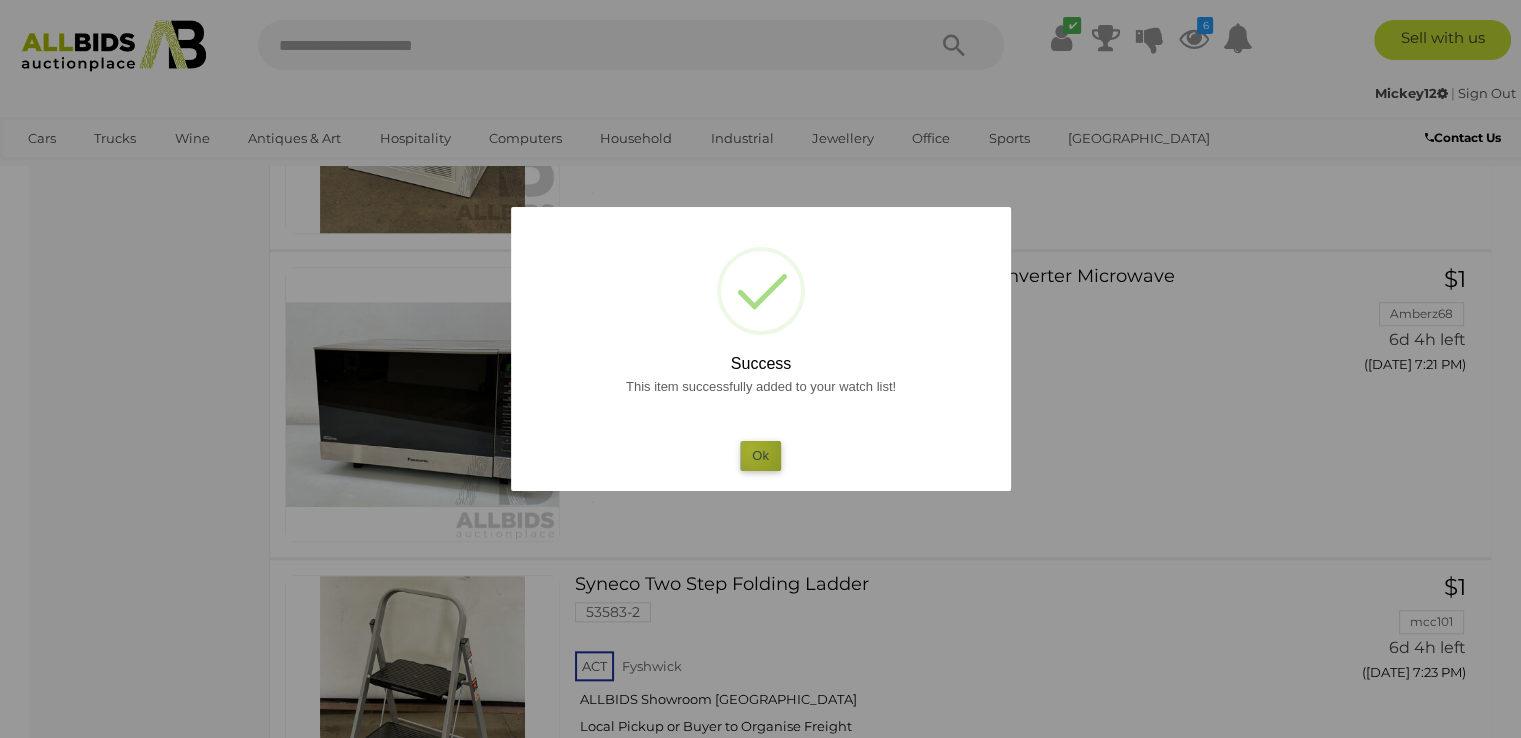 drag, startPoint x: 750, startPoint y: 448, endPoint x: 974, endPoint y: 435, distance: 224.37692 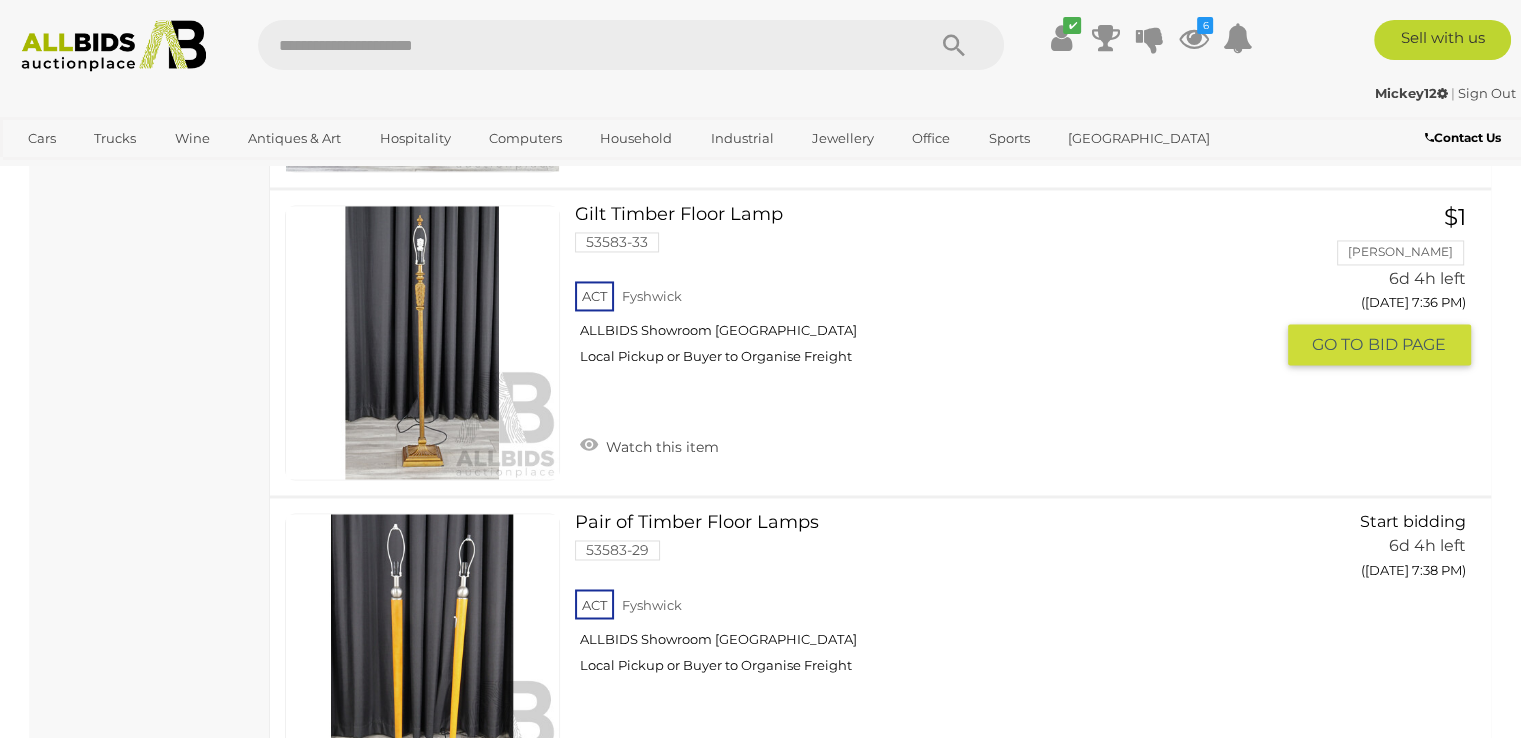 scroll, scrollTop: 10300, scrollLeft: 0, axis: vertical 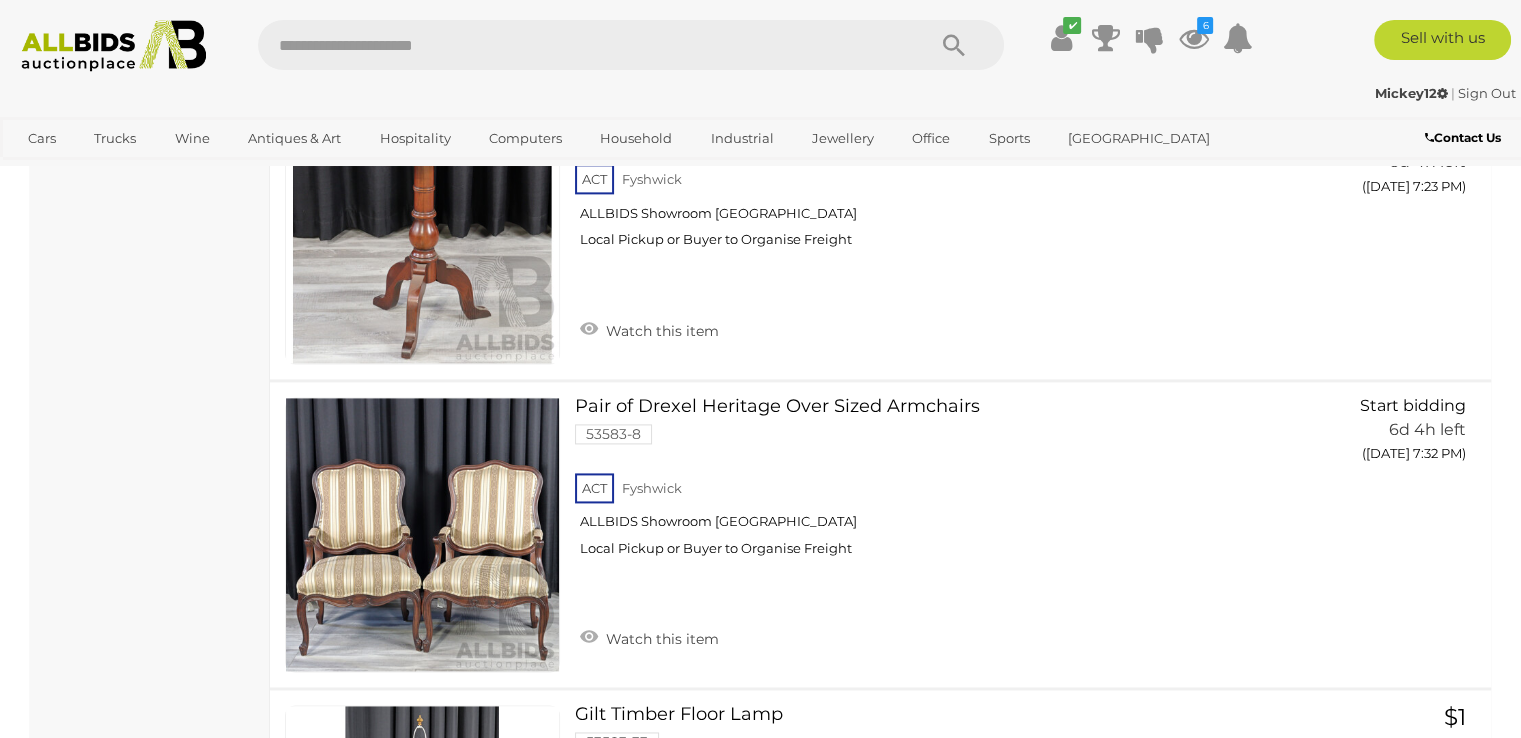 click at bounding box center (581, 45) 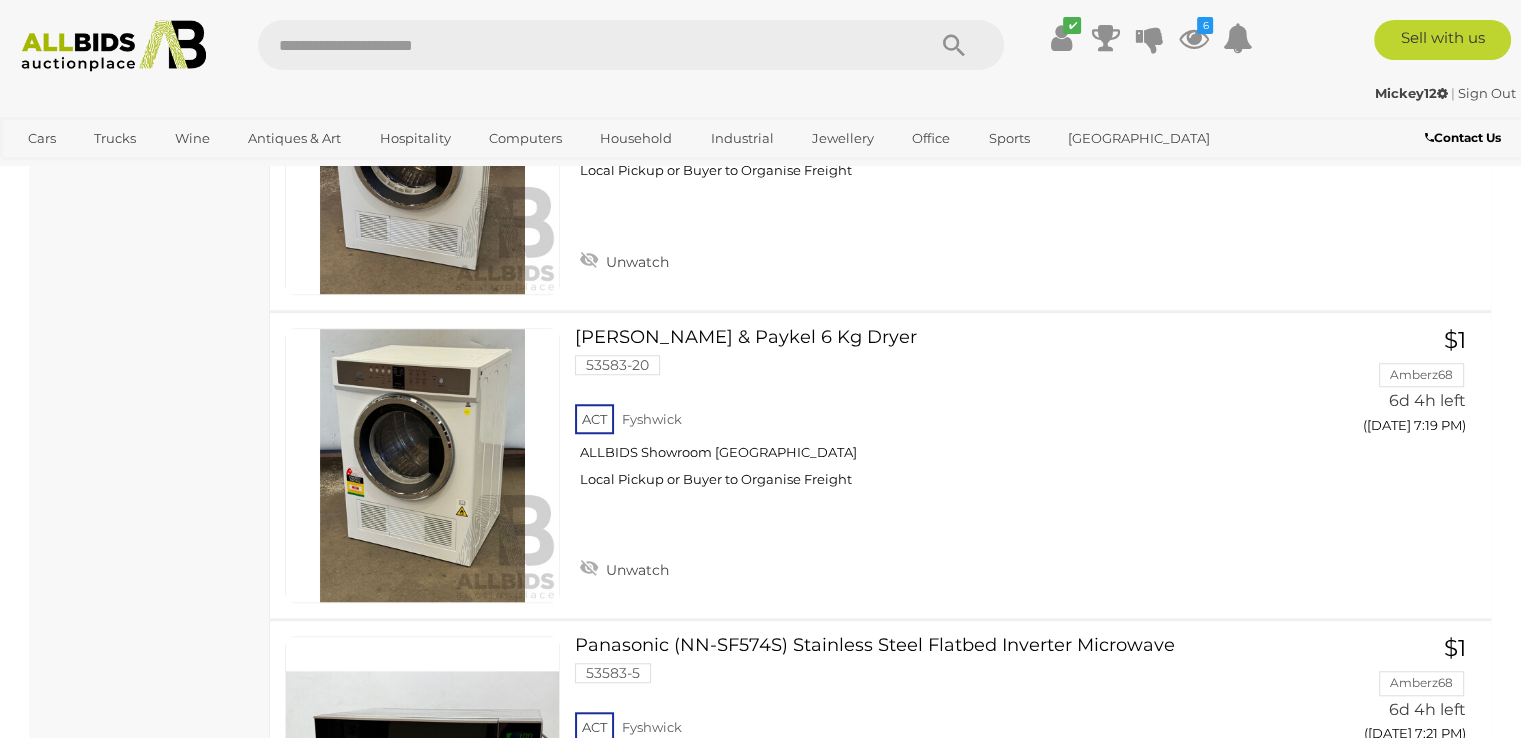 scroll, scrollTop: 9100, scrollLeft: 0, axis: vertical 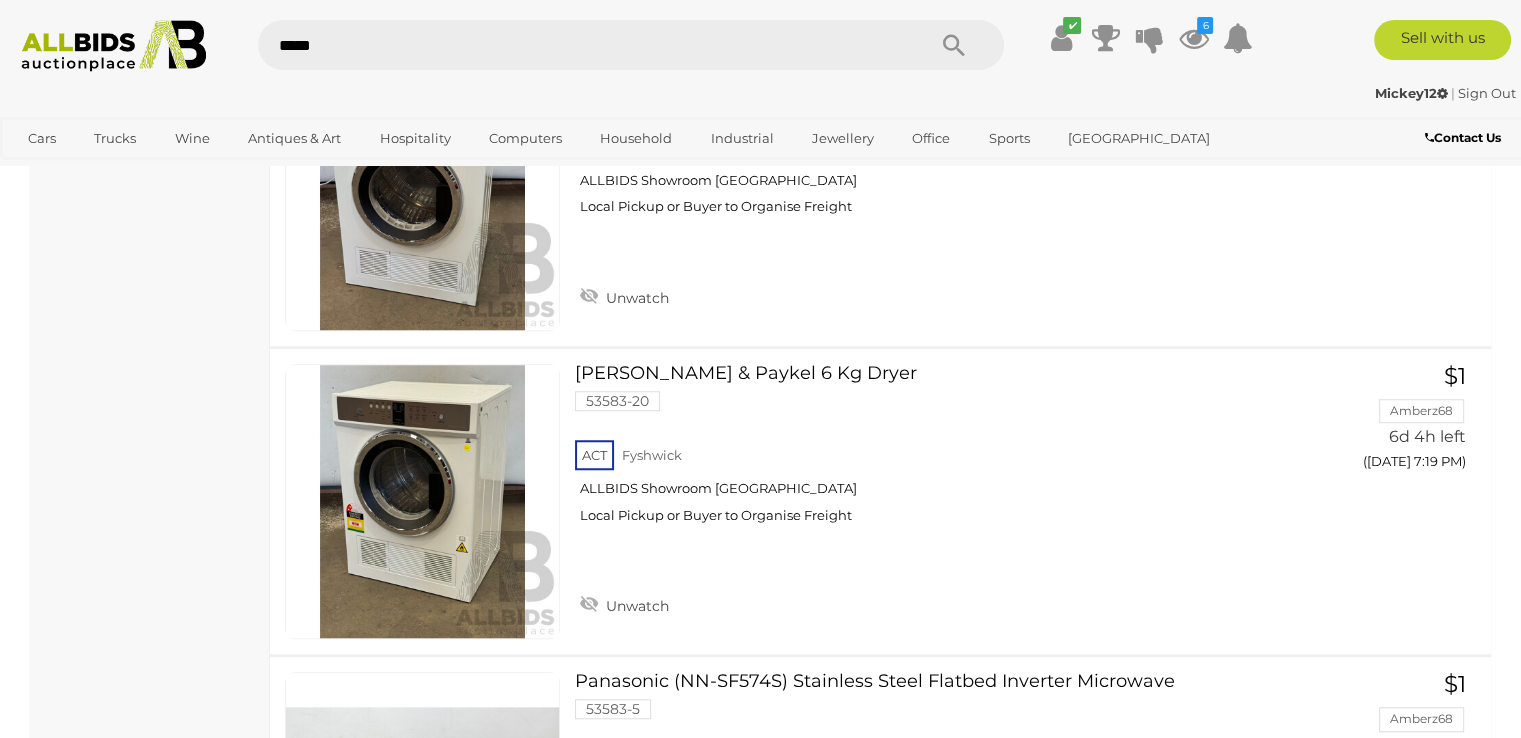 type on "*****" 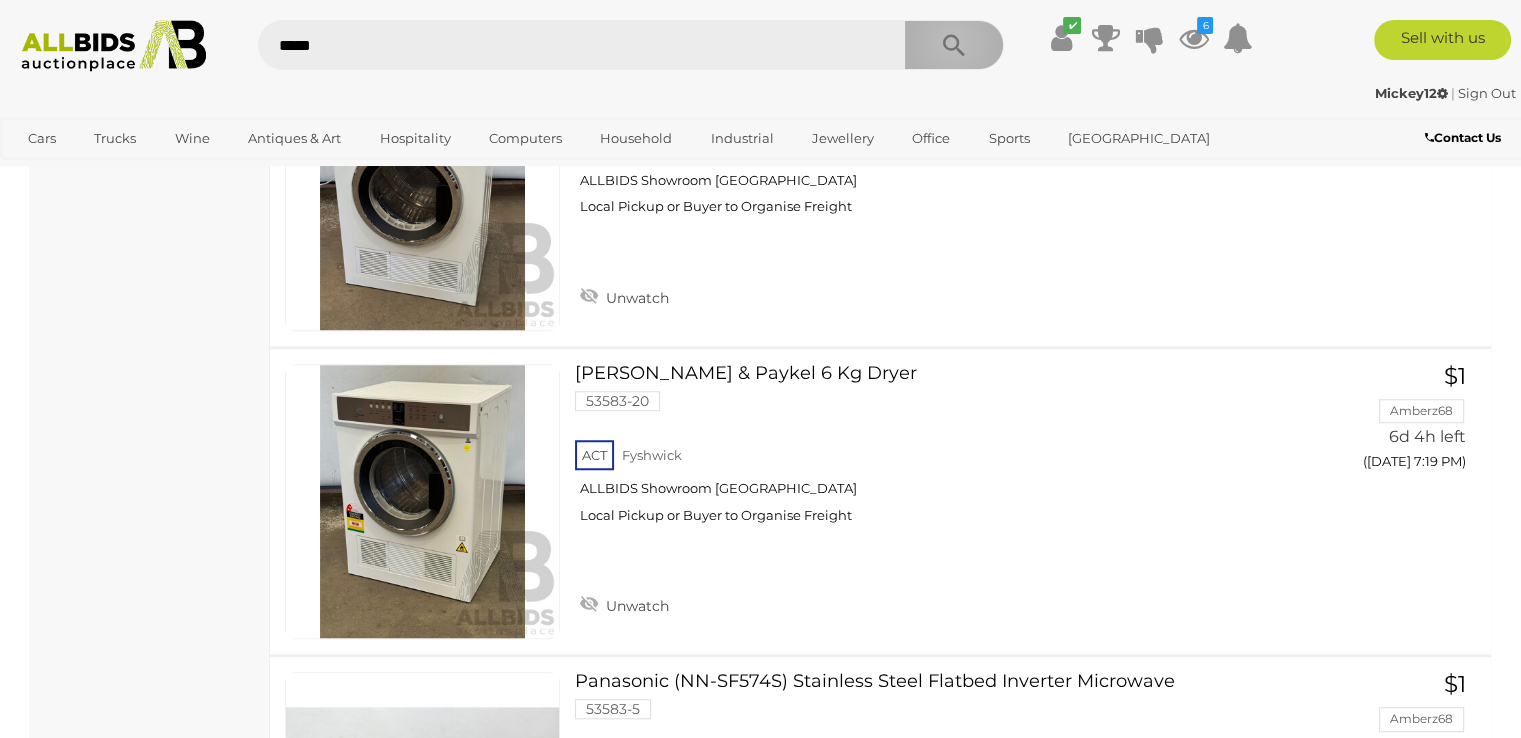 click at bounding box center (954, 46) 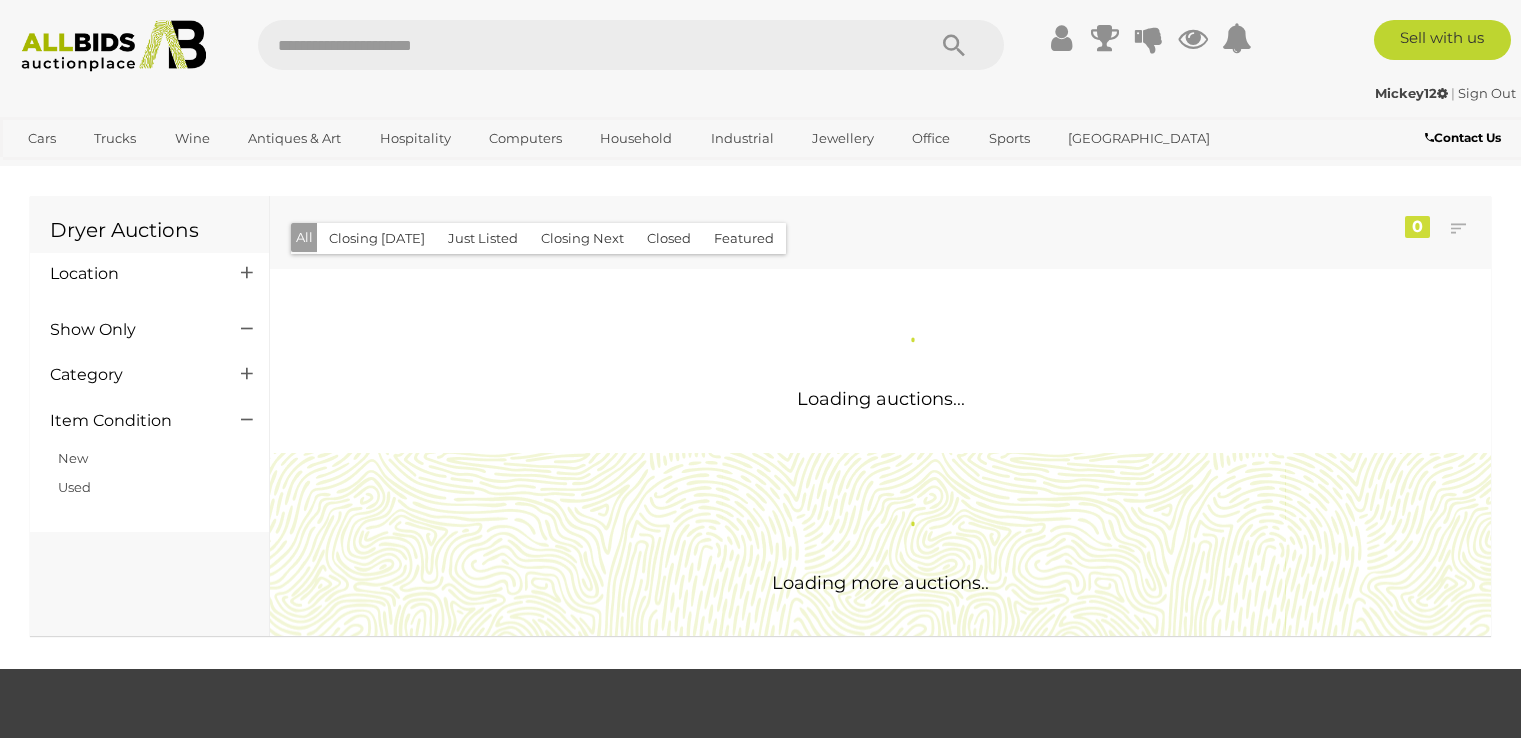scroll, scrollTop: 0, scrollLeft: 0, axis: both 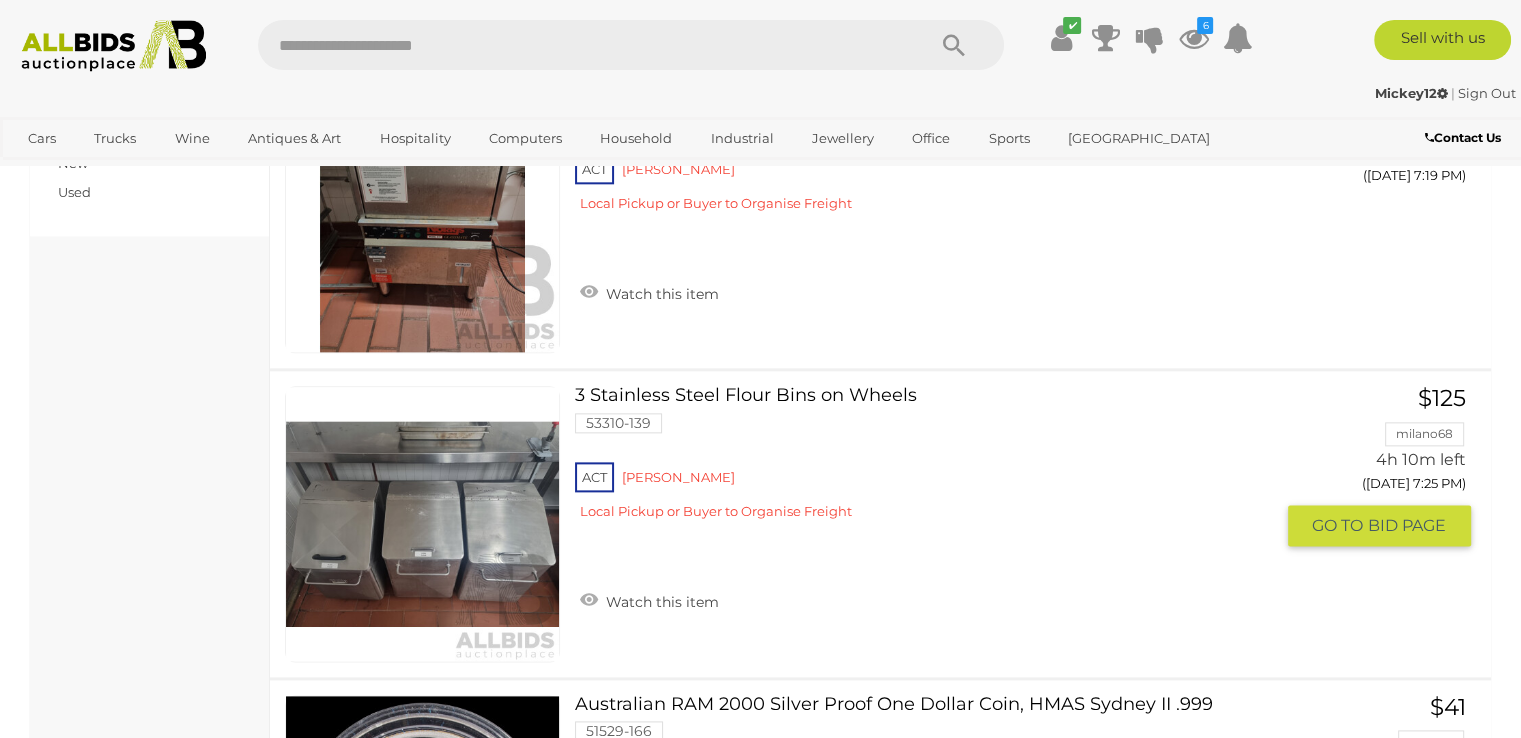 click on "3 Stainless Steel Flour Bins on Wheels
53310-139
ACT
Reid" at bounding box center (931, 460) 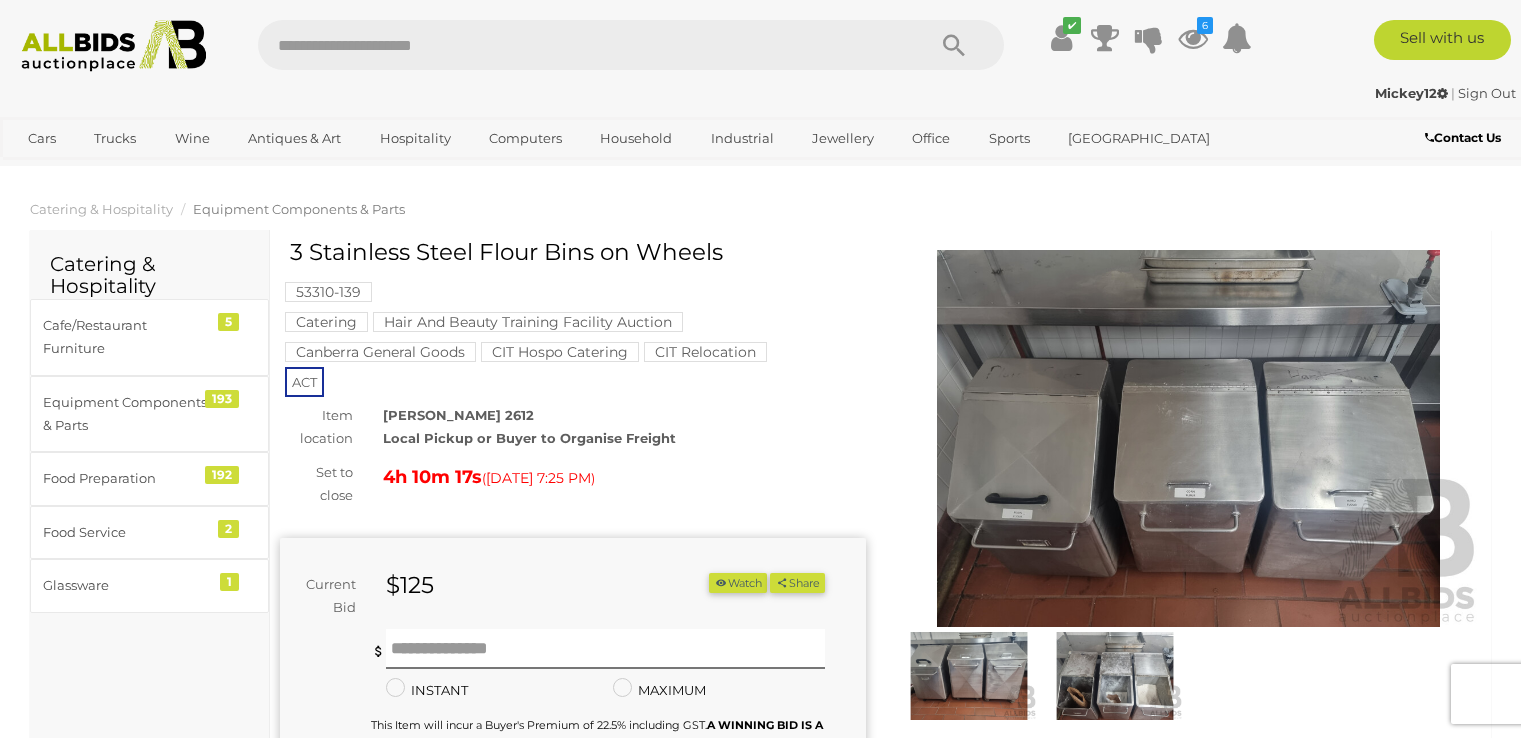 scroll, scrollTop: 0, scrollLeft: 0, axis: both 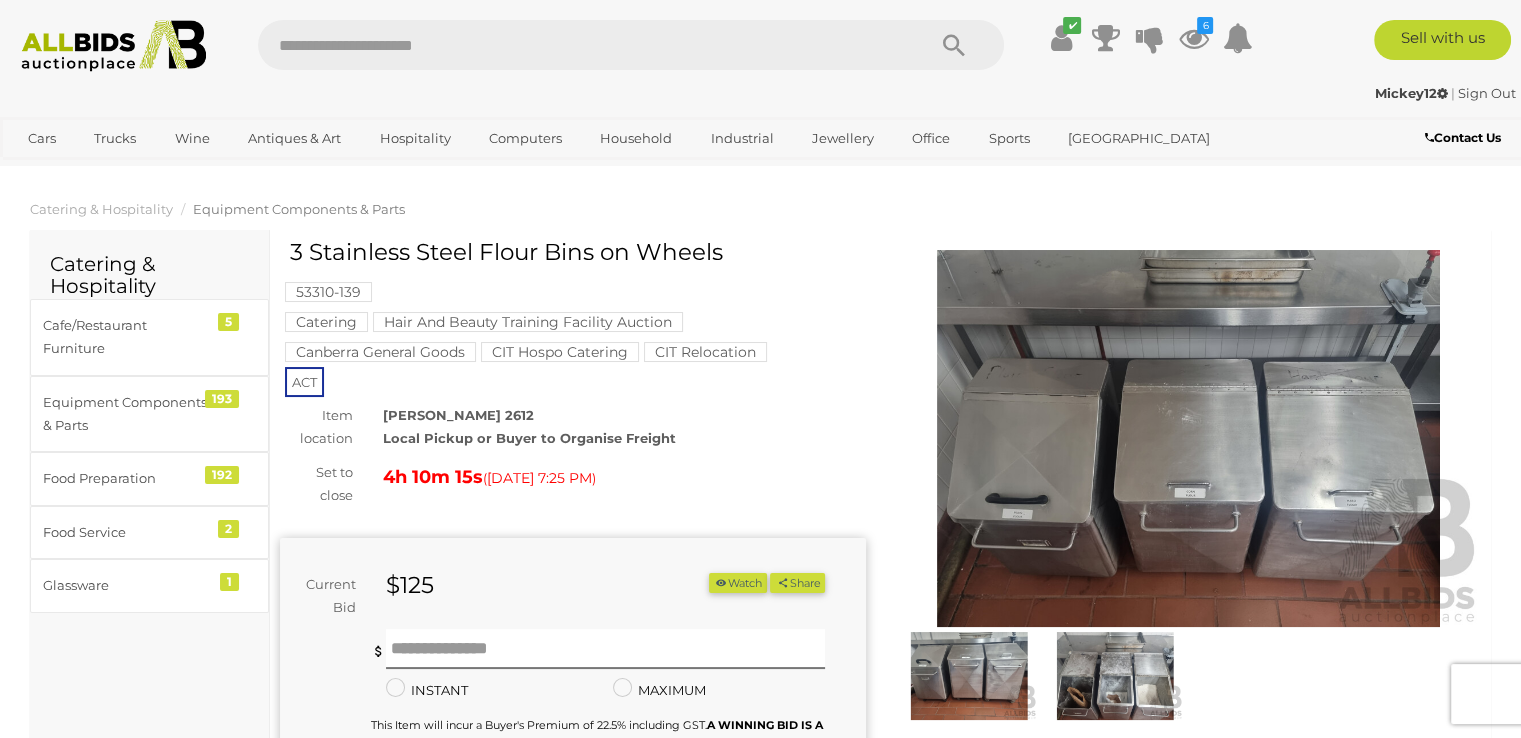 click at bounding box center [1189, 438] 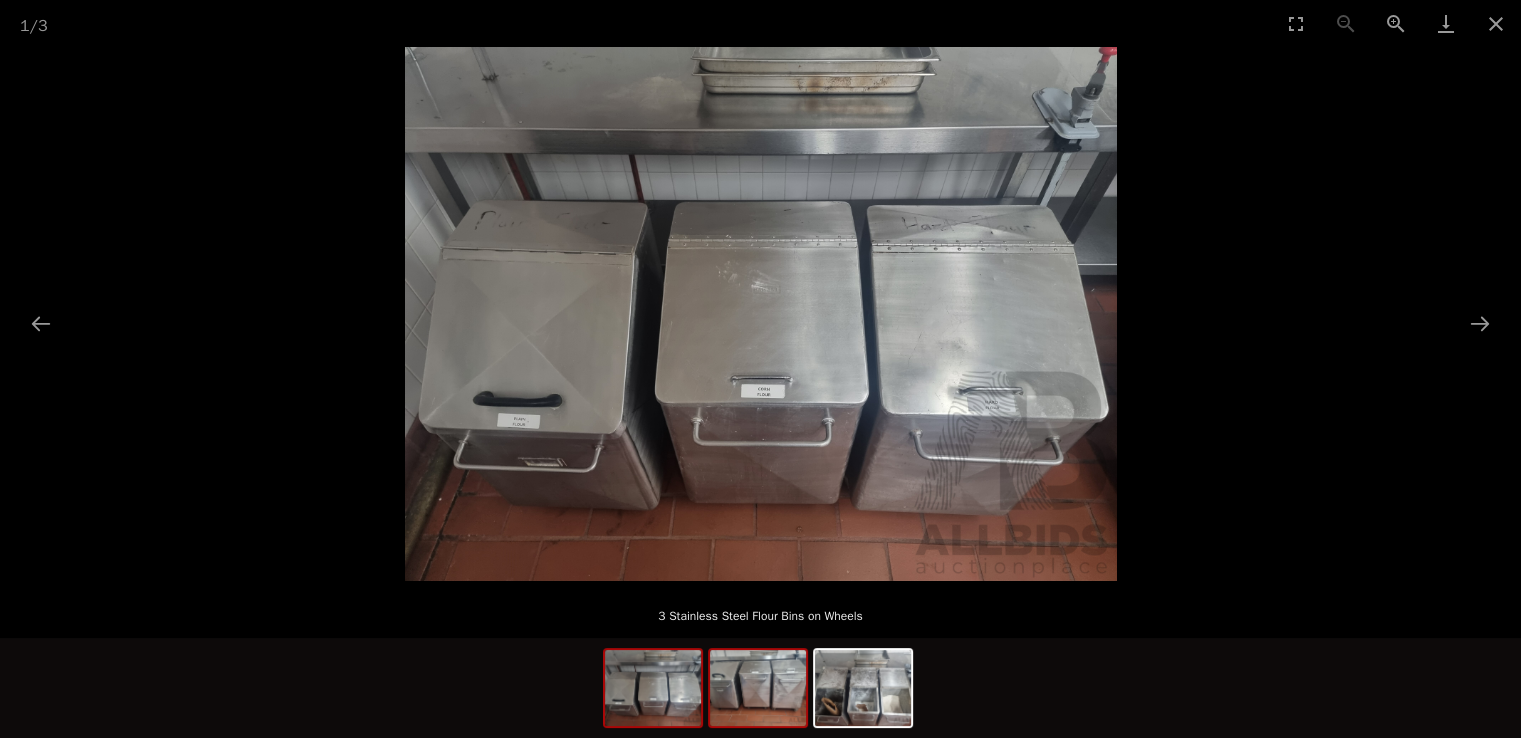 click at bounding box center [758, 688] 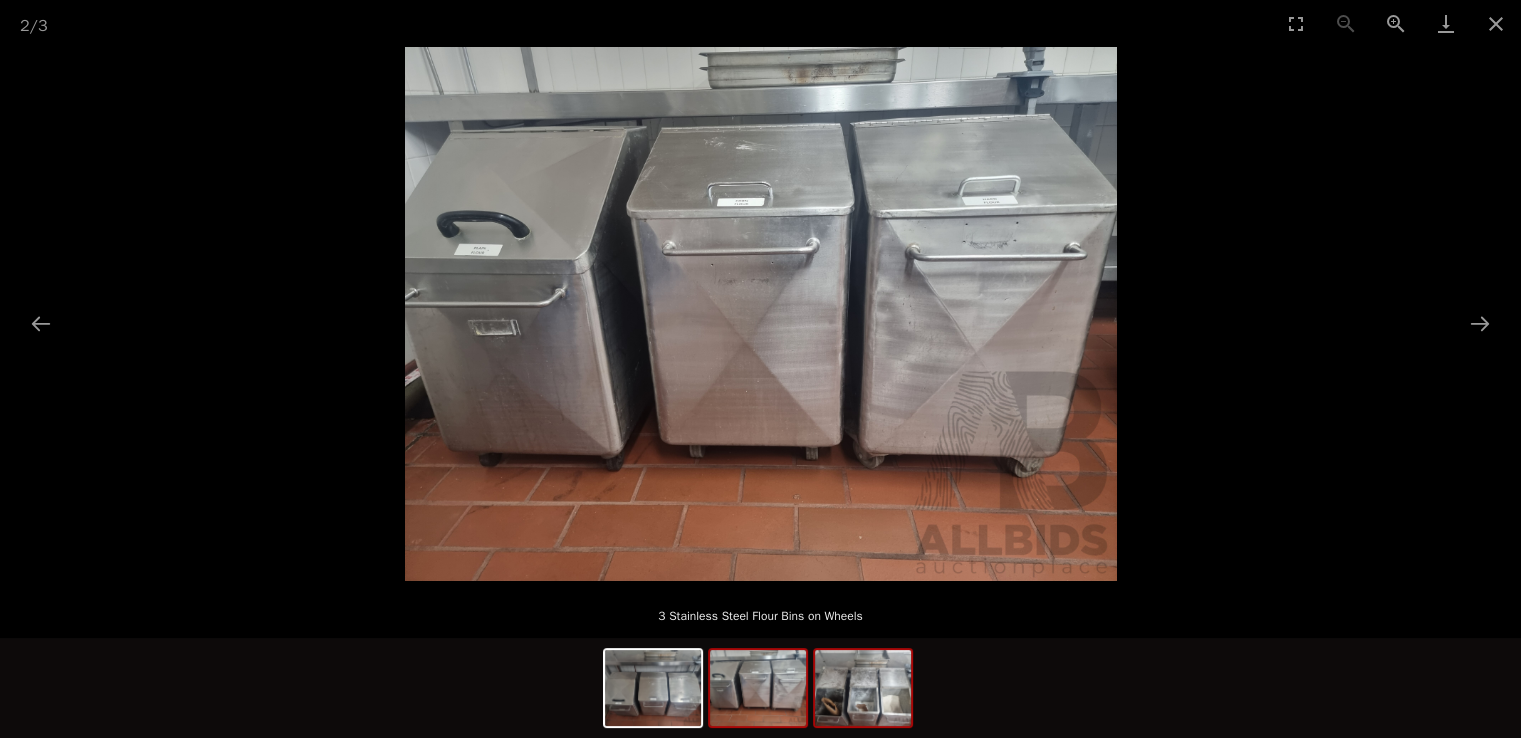 click at bounding box center (863, 688) 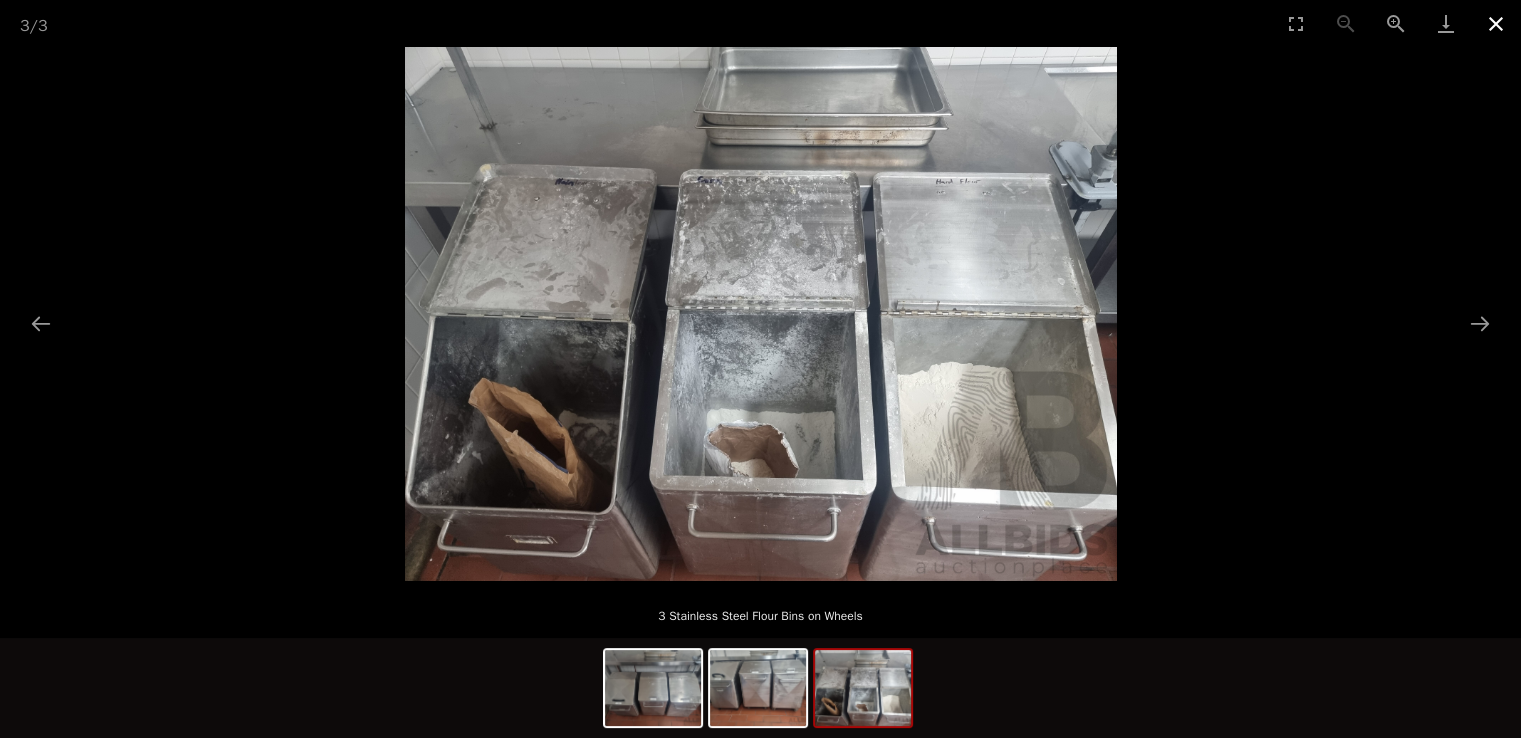 click at bounding box center [1496, 23] 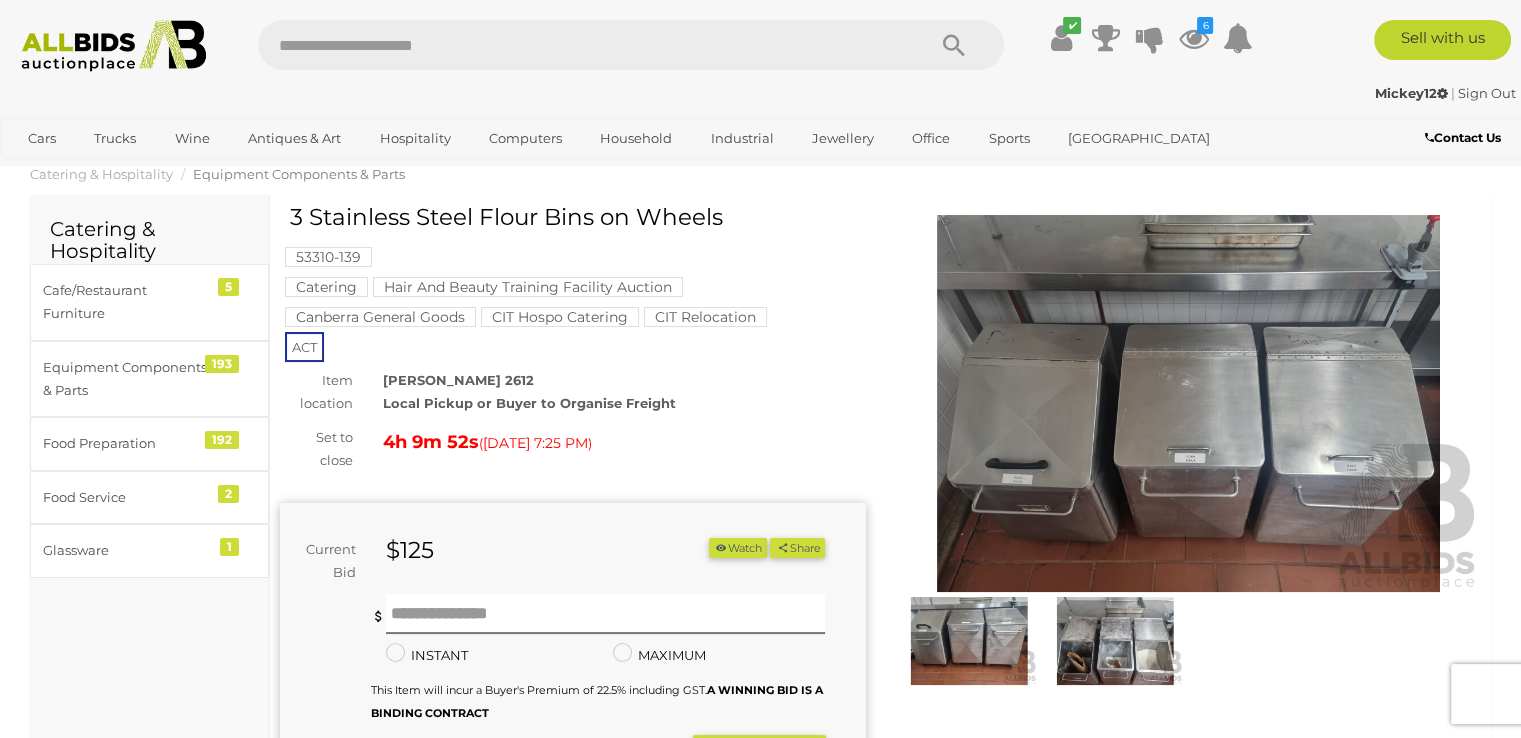 scroll, scrollTop: 0, scrollLeft: 0, axis: both 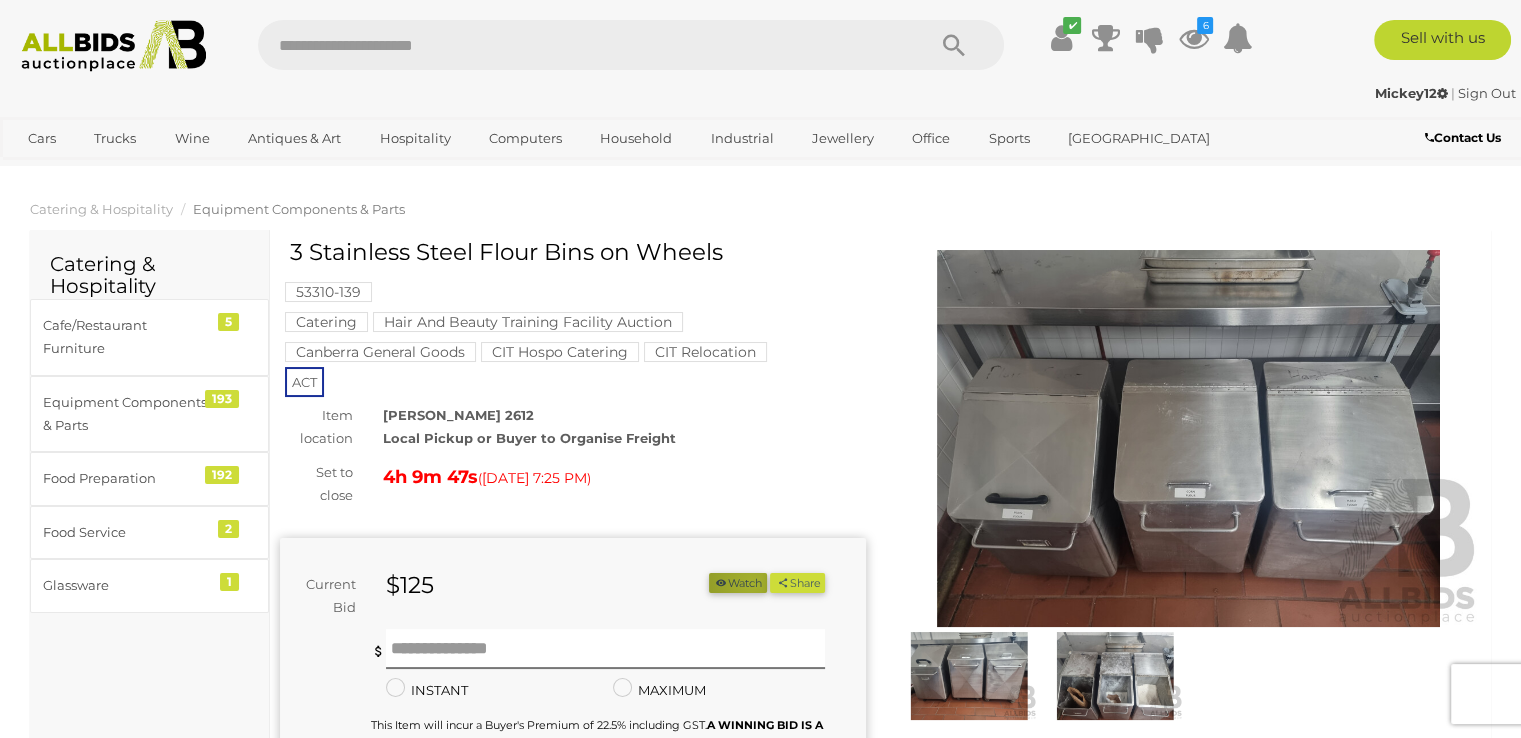 click on "Watch" at bounding box center [738, 583] 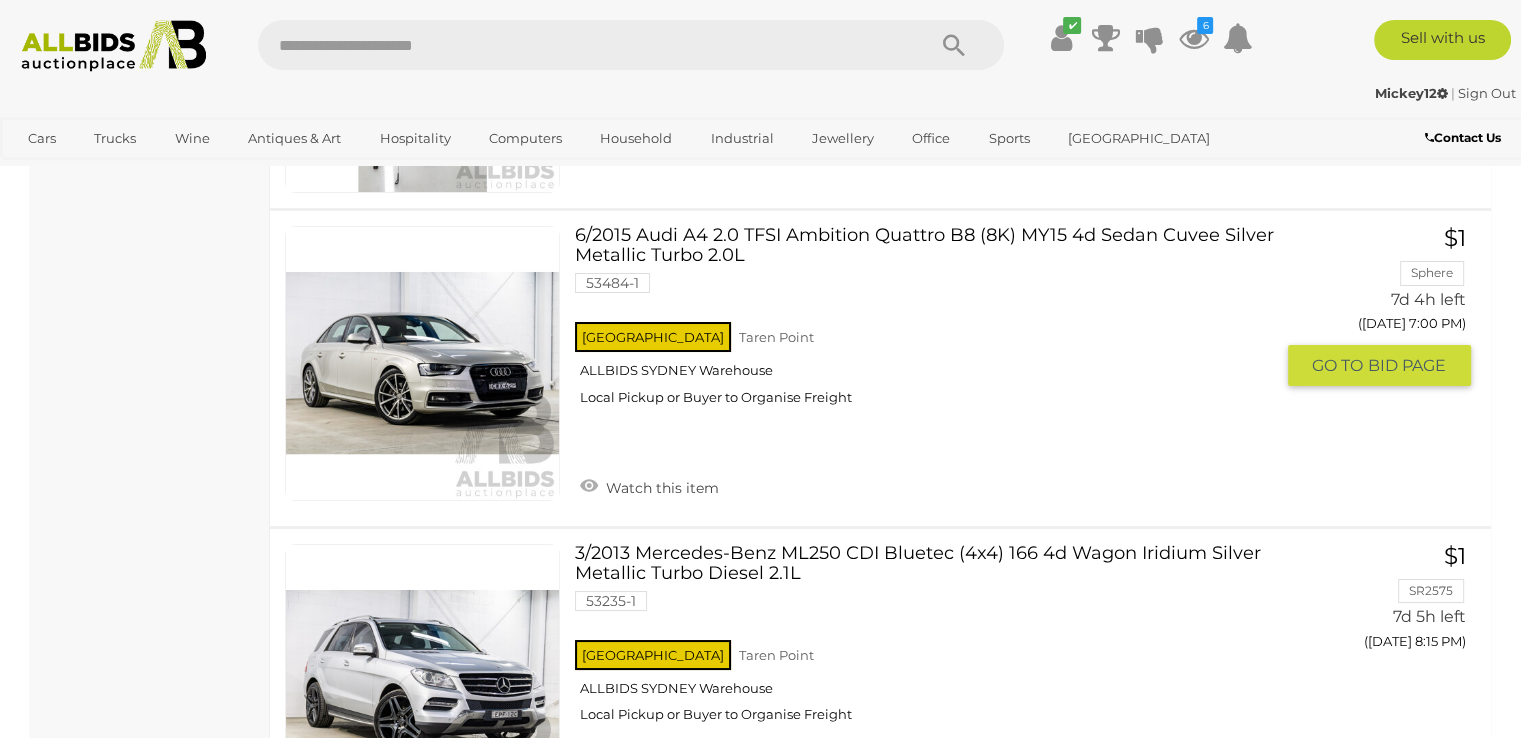 scroll, scrollTop: 15060, scrollLeft: 0, axis: vertical 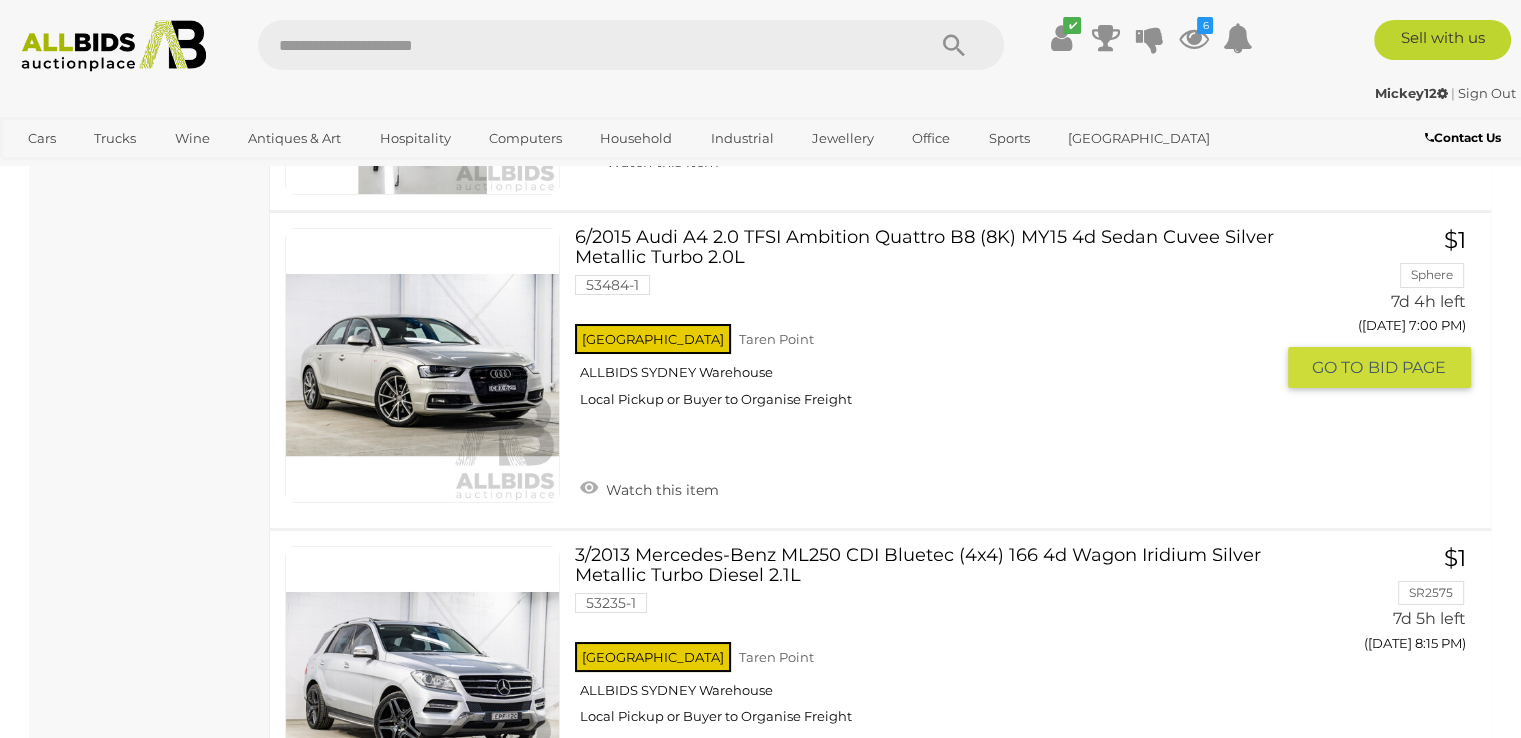 click on "6/2015 Audi A4 2.0 TFSI Ambition Quattro B8 (8K) MY15 4d Sedan Cuvee Silver Metallic Turbo 2.0L
53484-1
NSW
Taren Point ALLBIDS SYDNEY Warehouse" at bounding box center (931, 325) 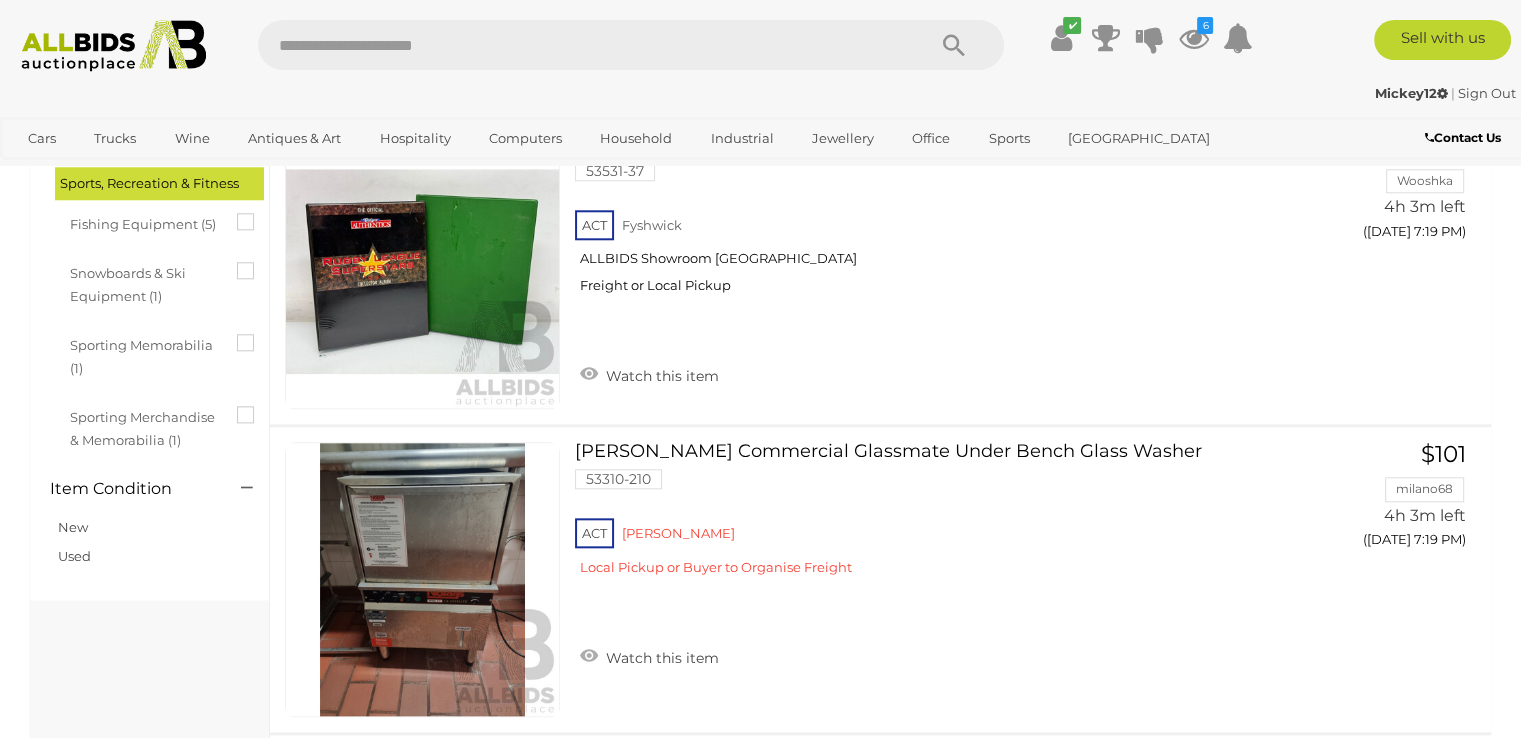 scroll, scrollTop: 1997, scrollLeft: 0, axis: vertical 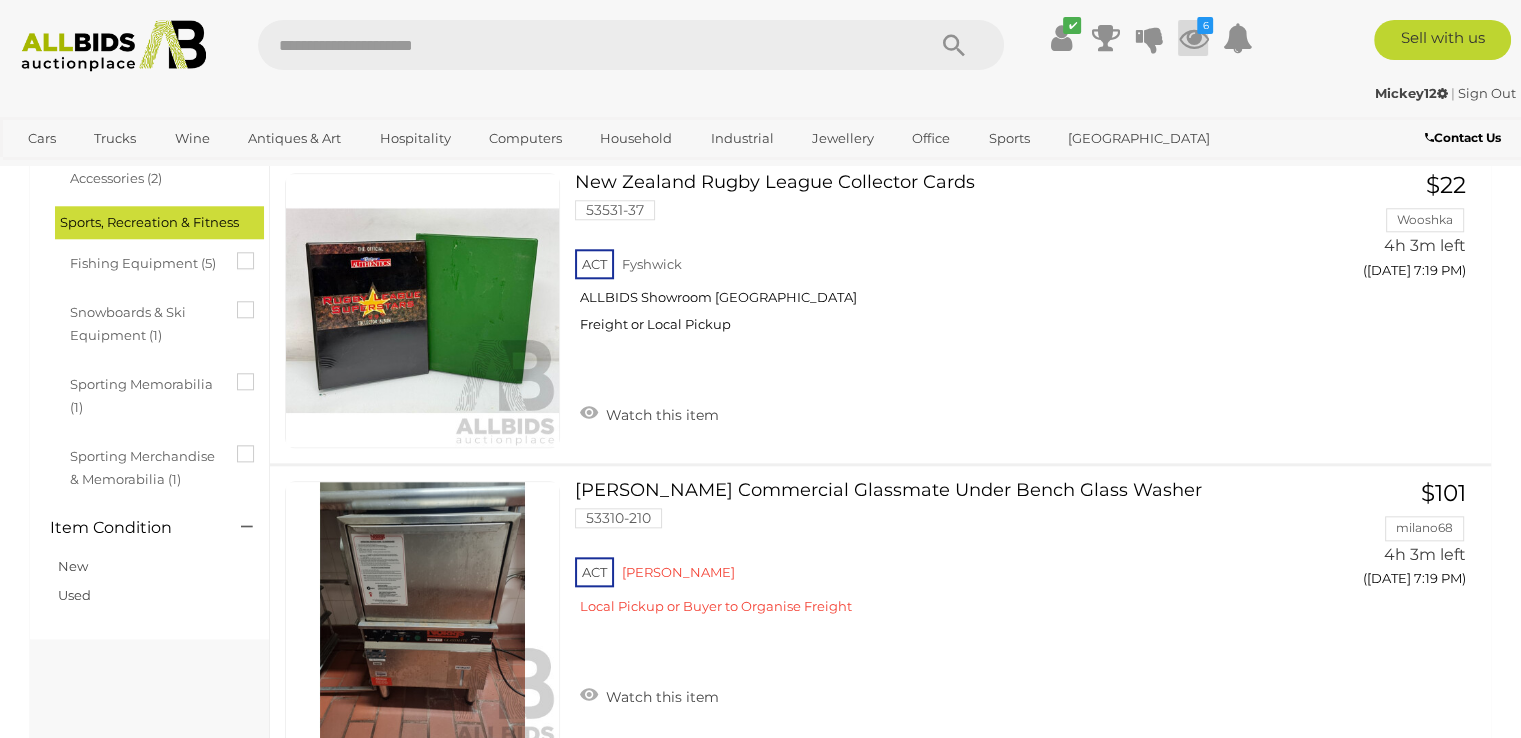 click at bounding box center [1193, 38] 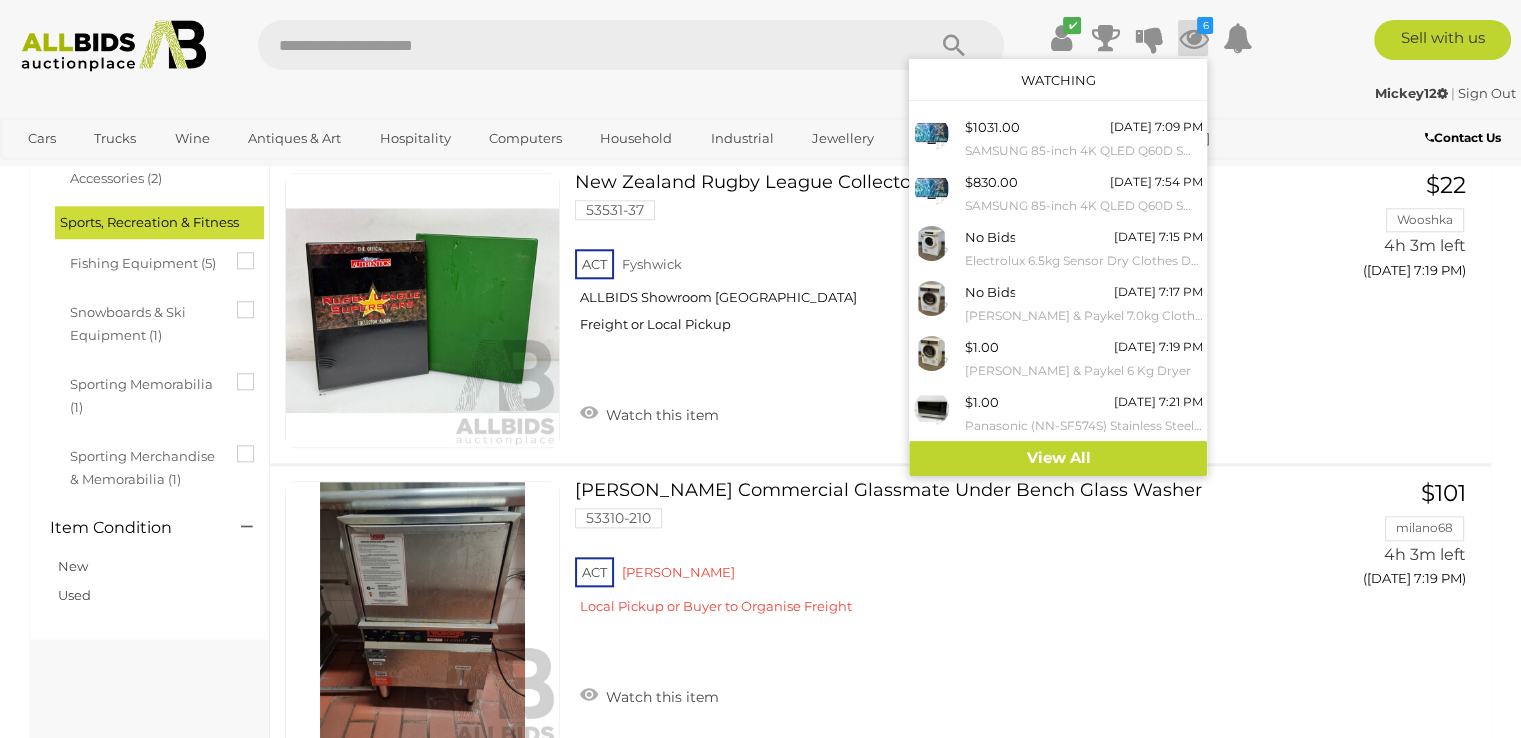 click on "Watching" at bounding box center [1058, 80] 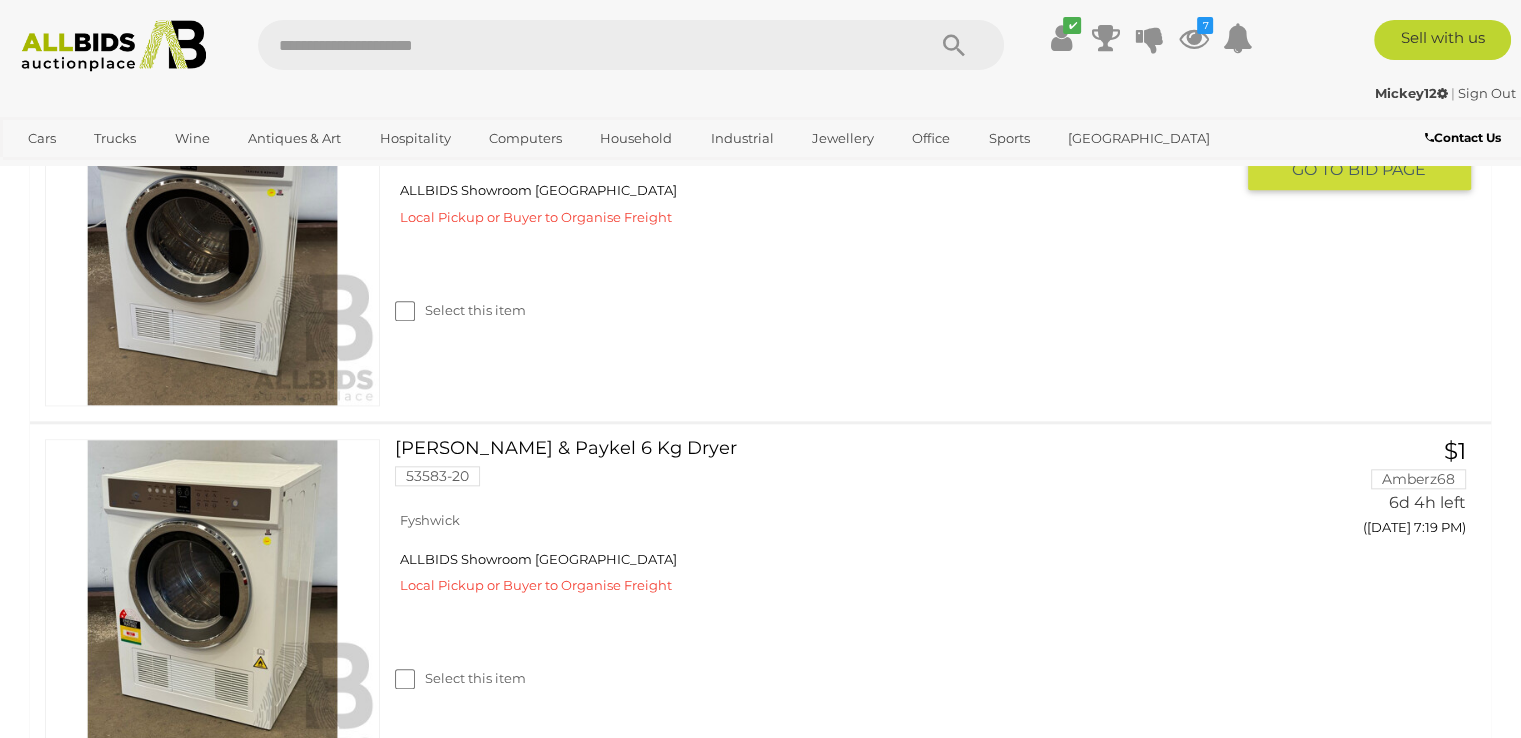 scroll, scrollTop: 1800, scrollLeft: 0, axis: vertical 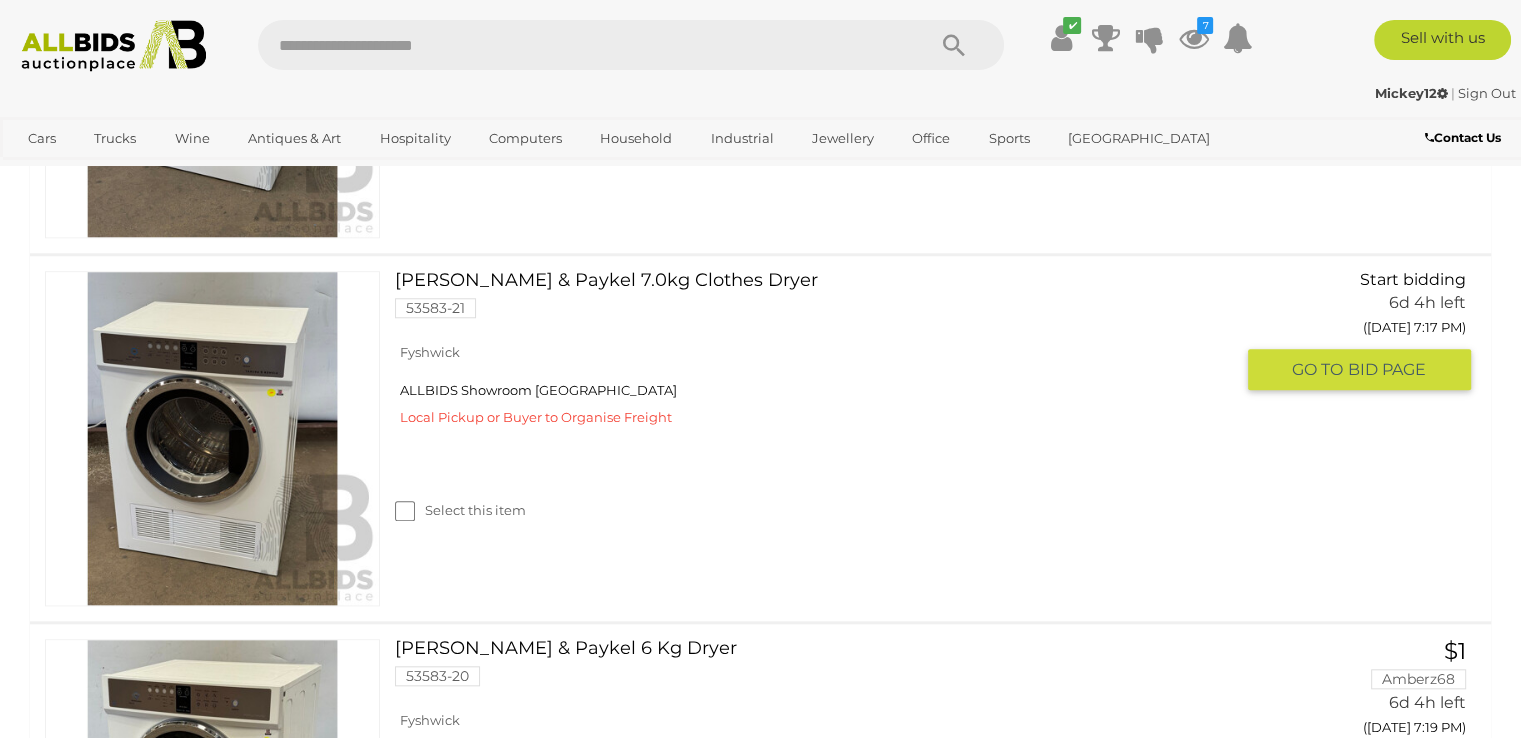 click on "[PERSON_NAME] & Paykel 7.0kg Clothes Dryer
53583-21" at bounding box center [821, 302] 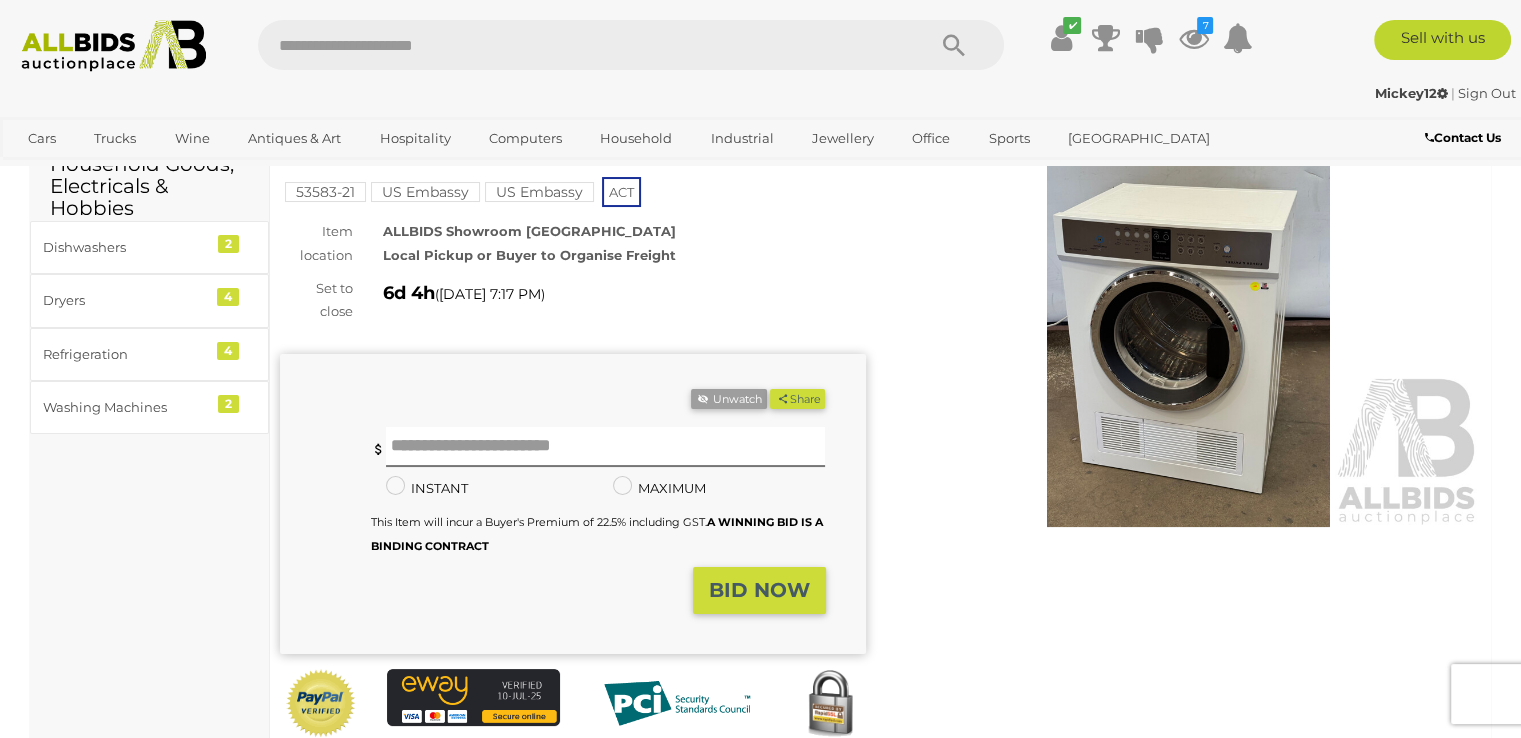 scroll, scrollTop: 0, scrollLeft: 0, axis: both 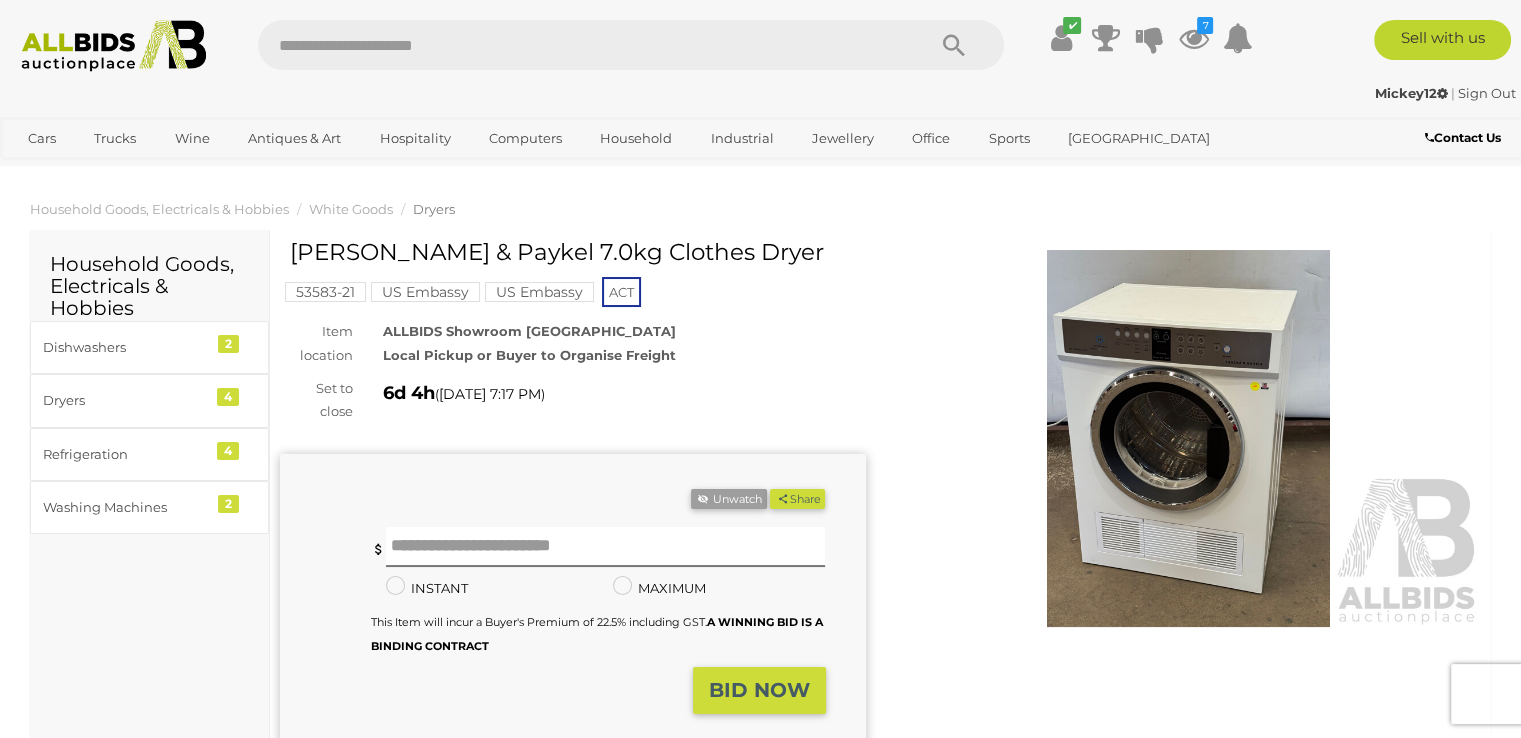 click at bounding box center (1189, 438) 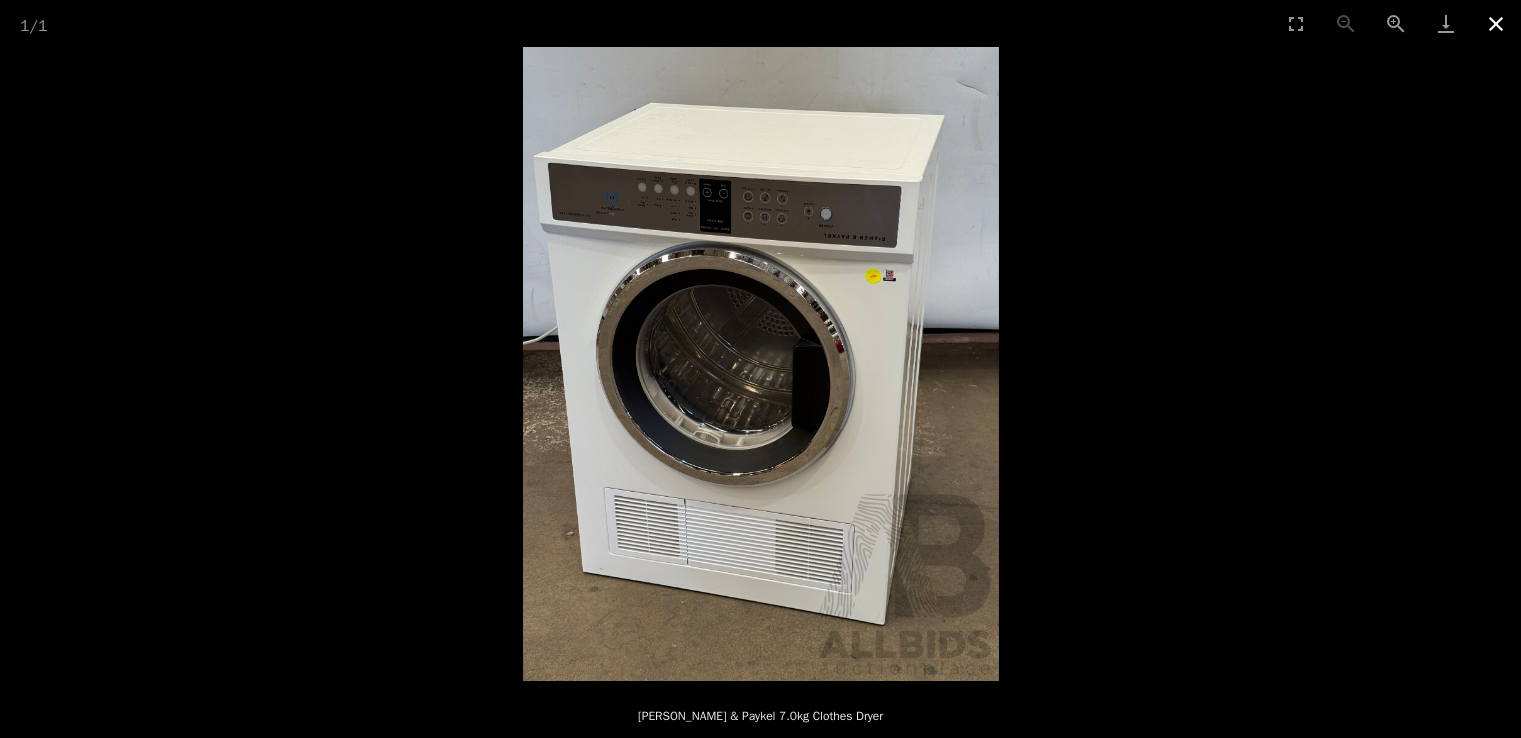 click at bounding box center [1496, 23] 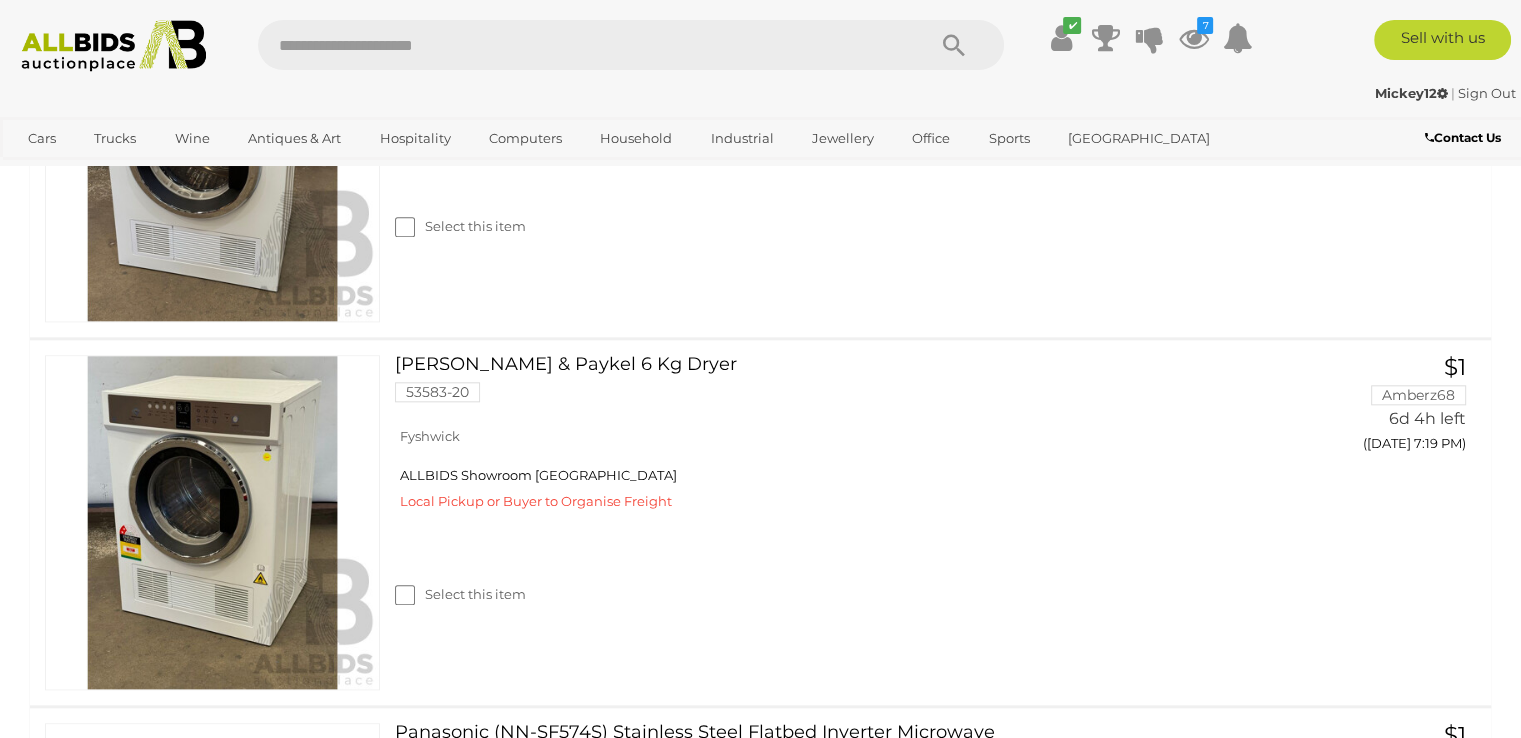 scroll, scrollTop: 2200, scrollLeft: 0, axis: vertical 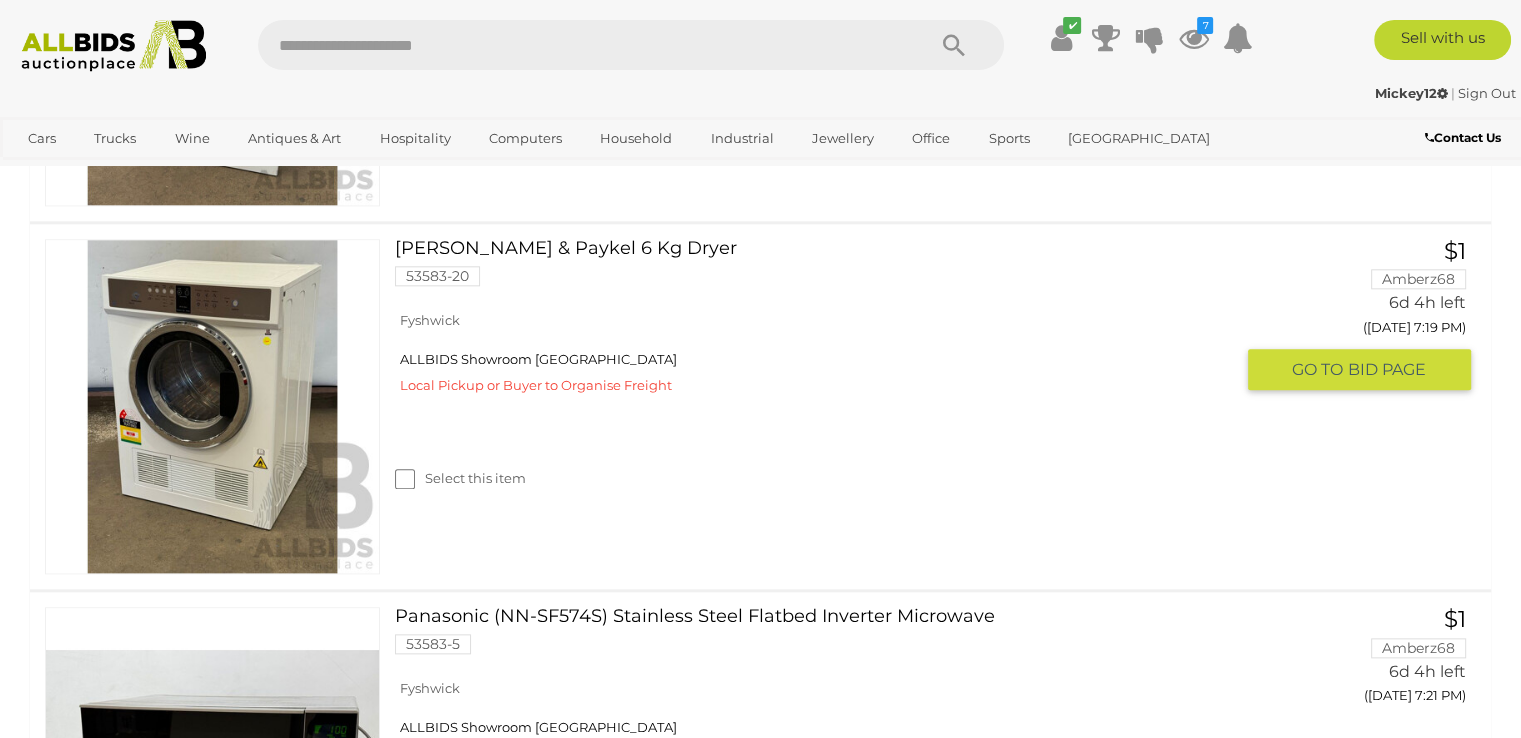click on "Fisher & Paykel 6 Kg Dryer
53583-20" at bounding box center (821, 270) 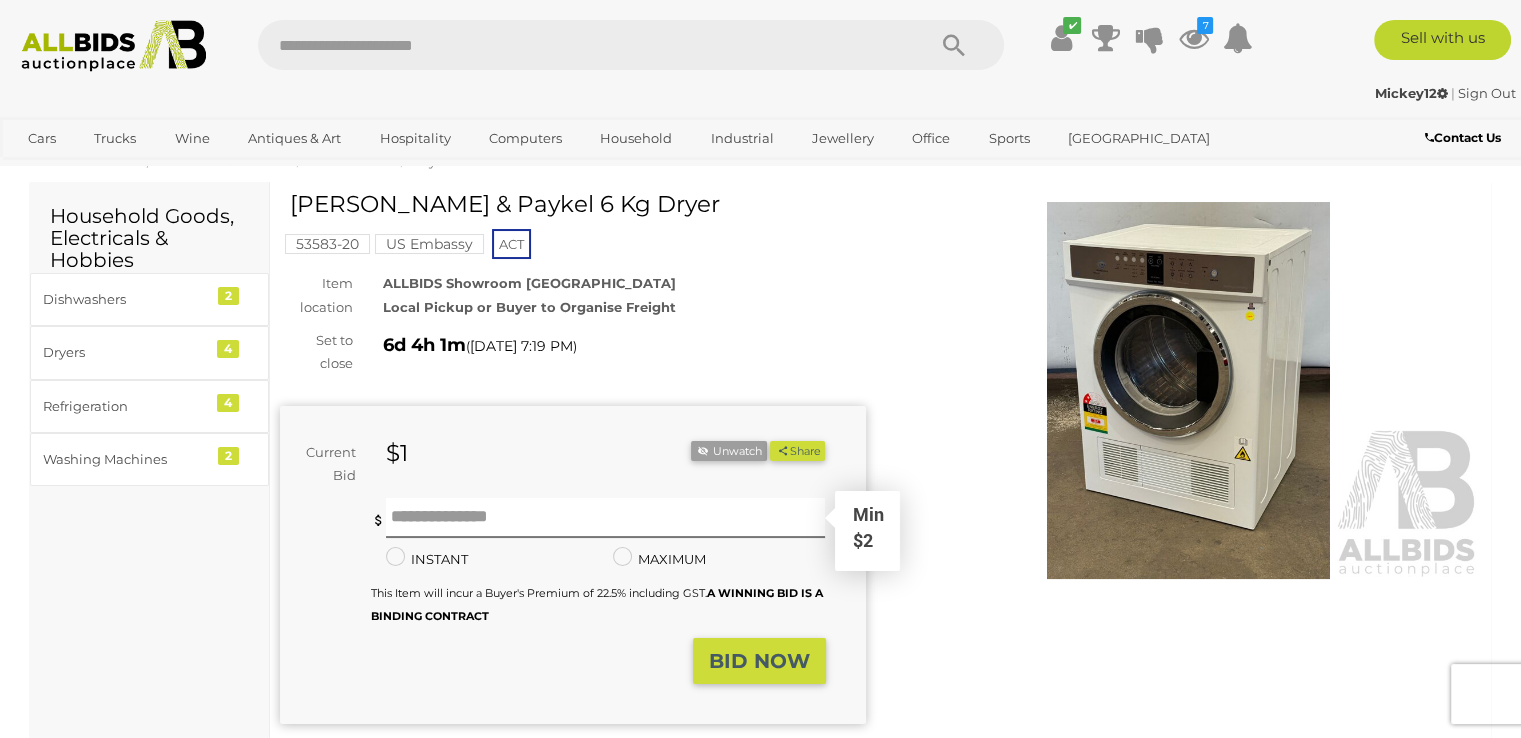 scroll, scrollTop: 0, scrollLeft: 0, axis: both 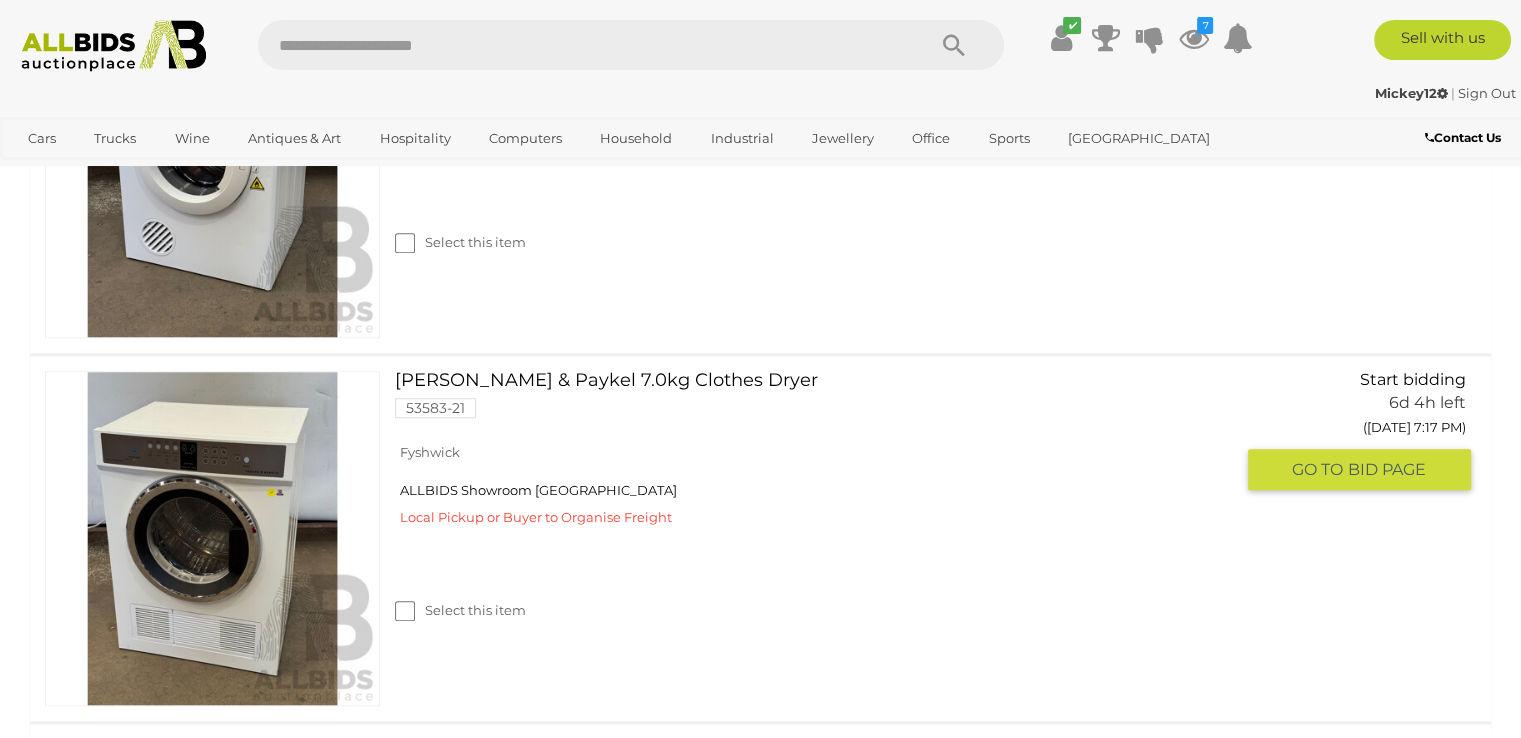 click on "[PERSON_NAME] & Paykel 7.0kg Clothes Dryer
53583-21" at bounding box center [821, 402] 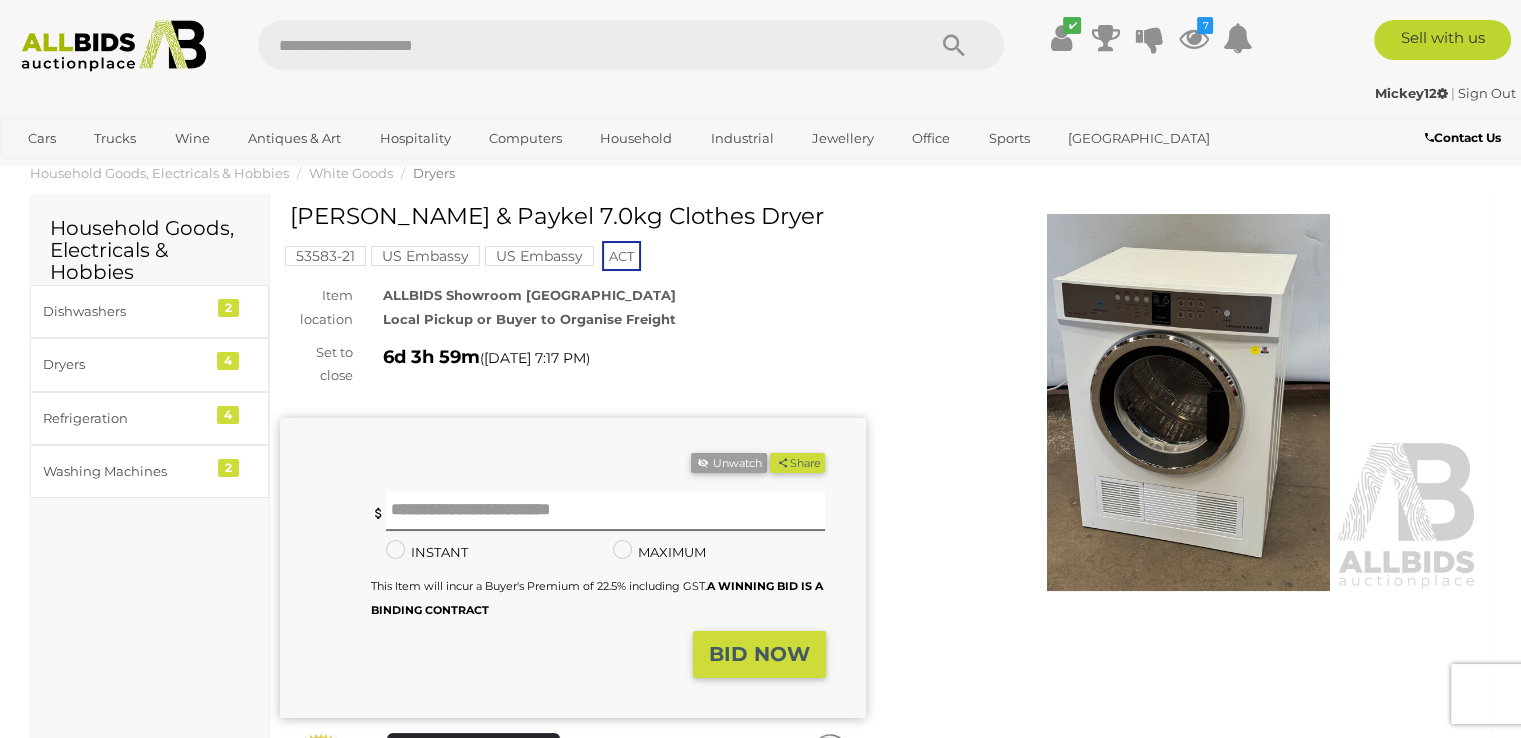 scroll, scrollTop: 0, scrollLeft: 0, axis: both 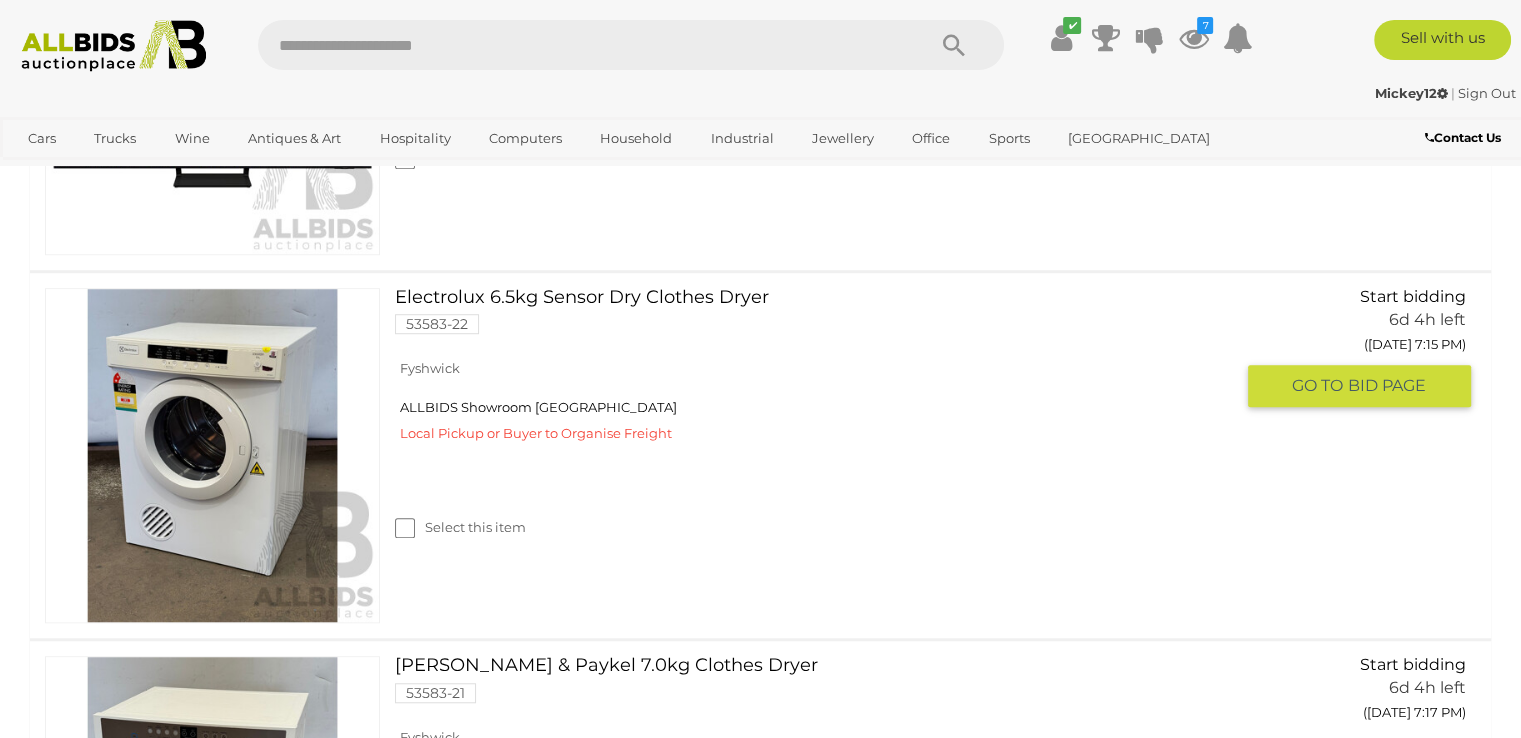 click on "Electrolux 6.5kg Sensor Dry Clothes Dryer
53583-22" at bounding box center (821, 319) 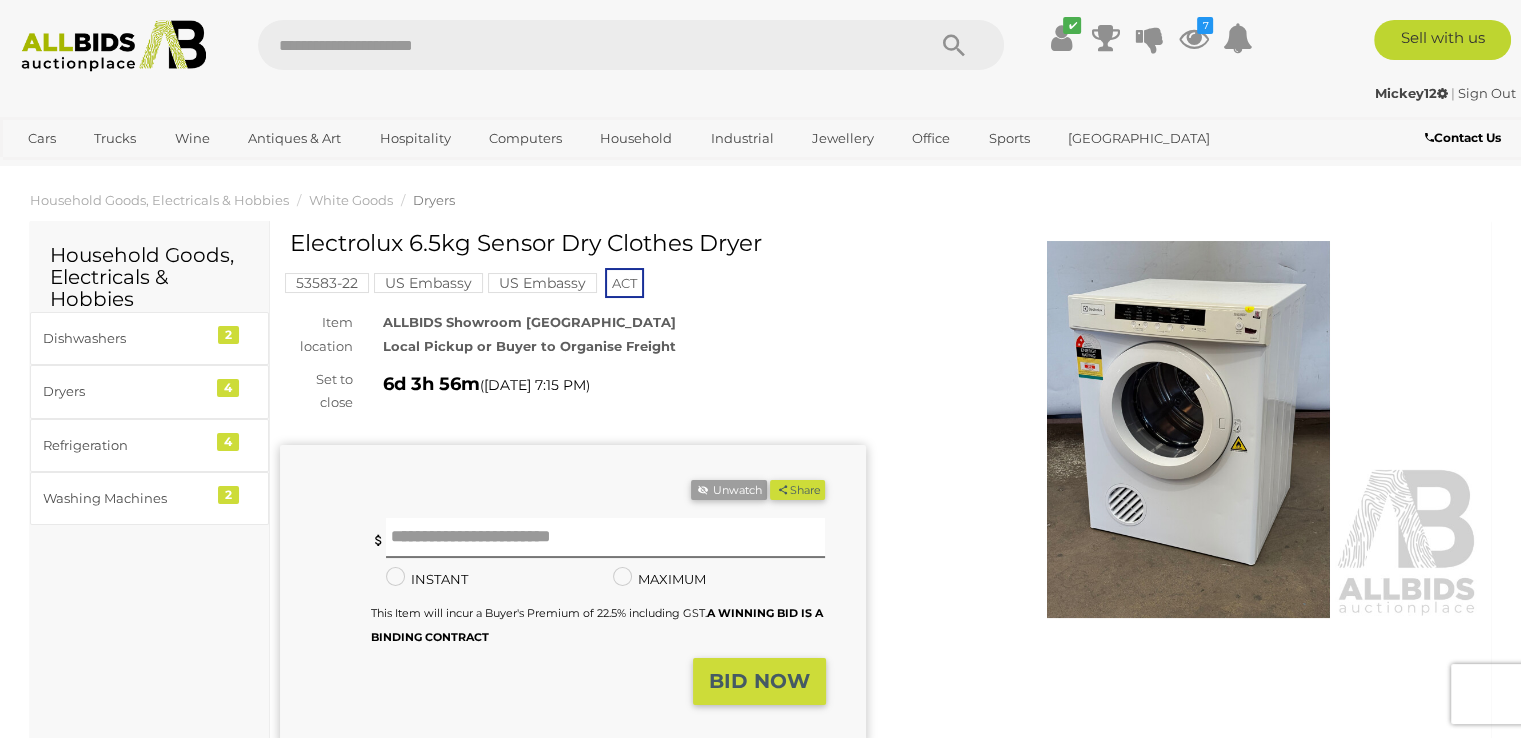 scroll, scrollTop: 0, scrollLeft: 0, axis: both 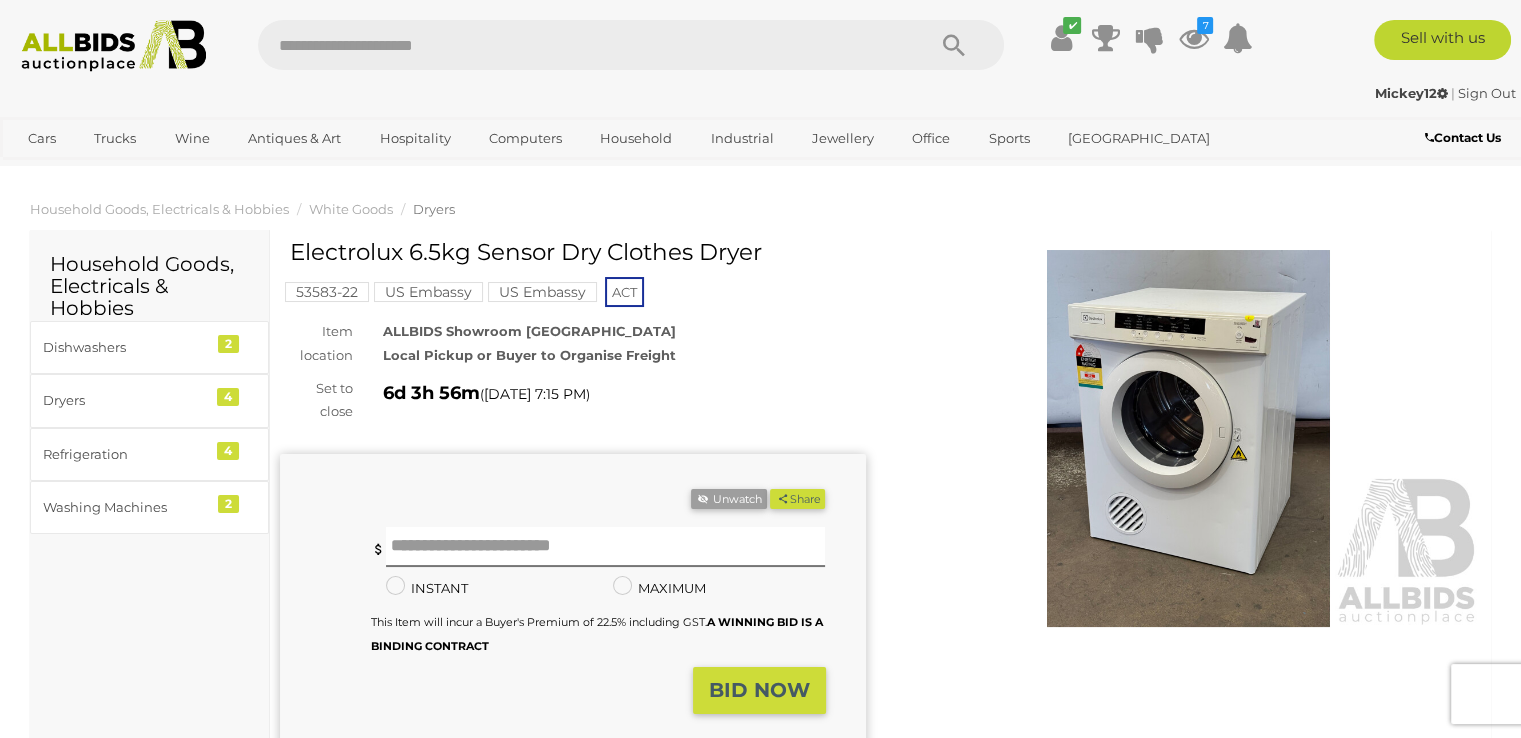 click at bounding box center (1189, 438) 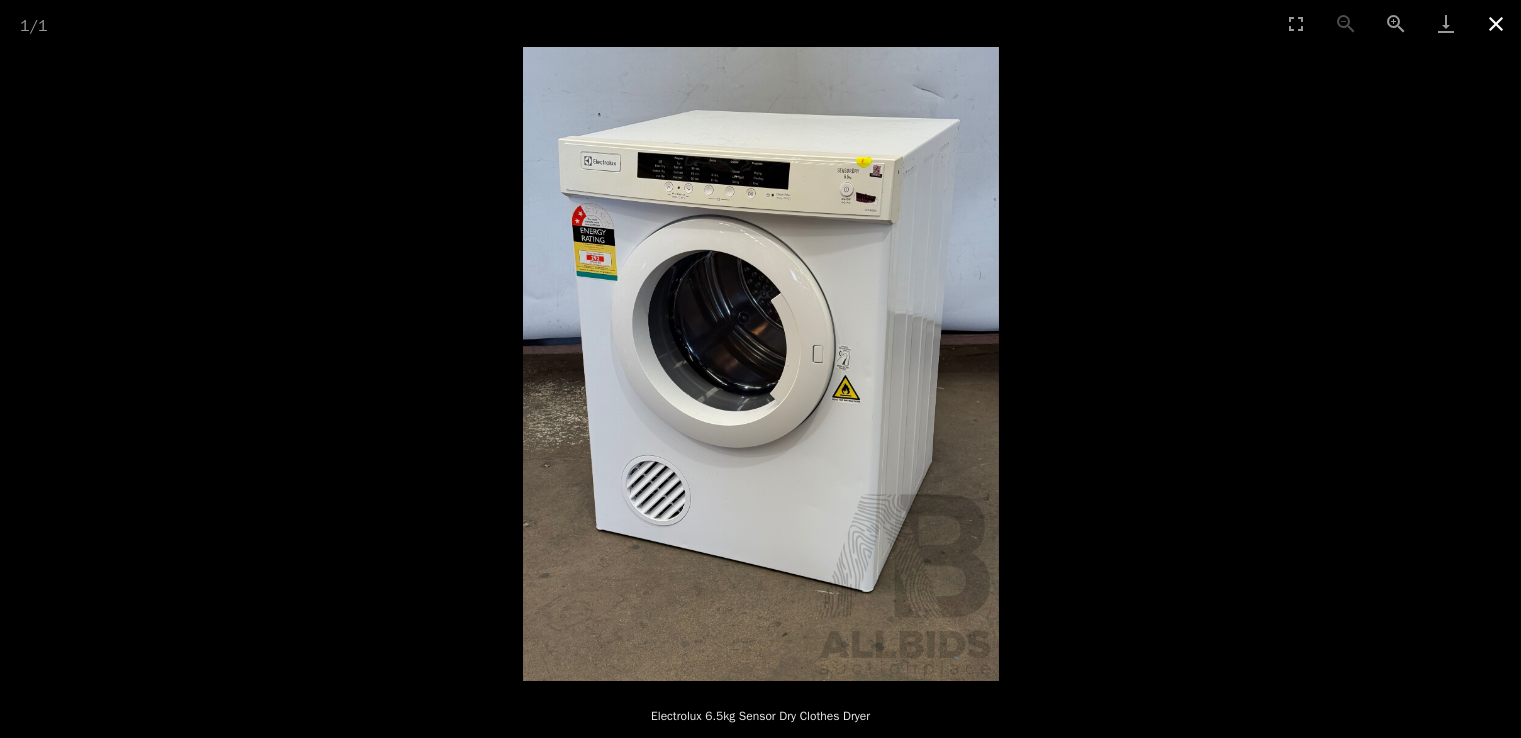 click at bounding box center [1496, 23] 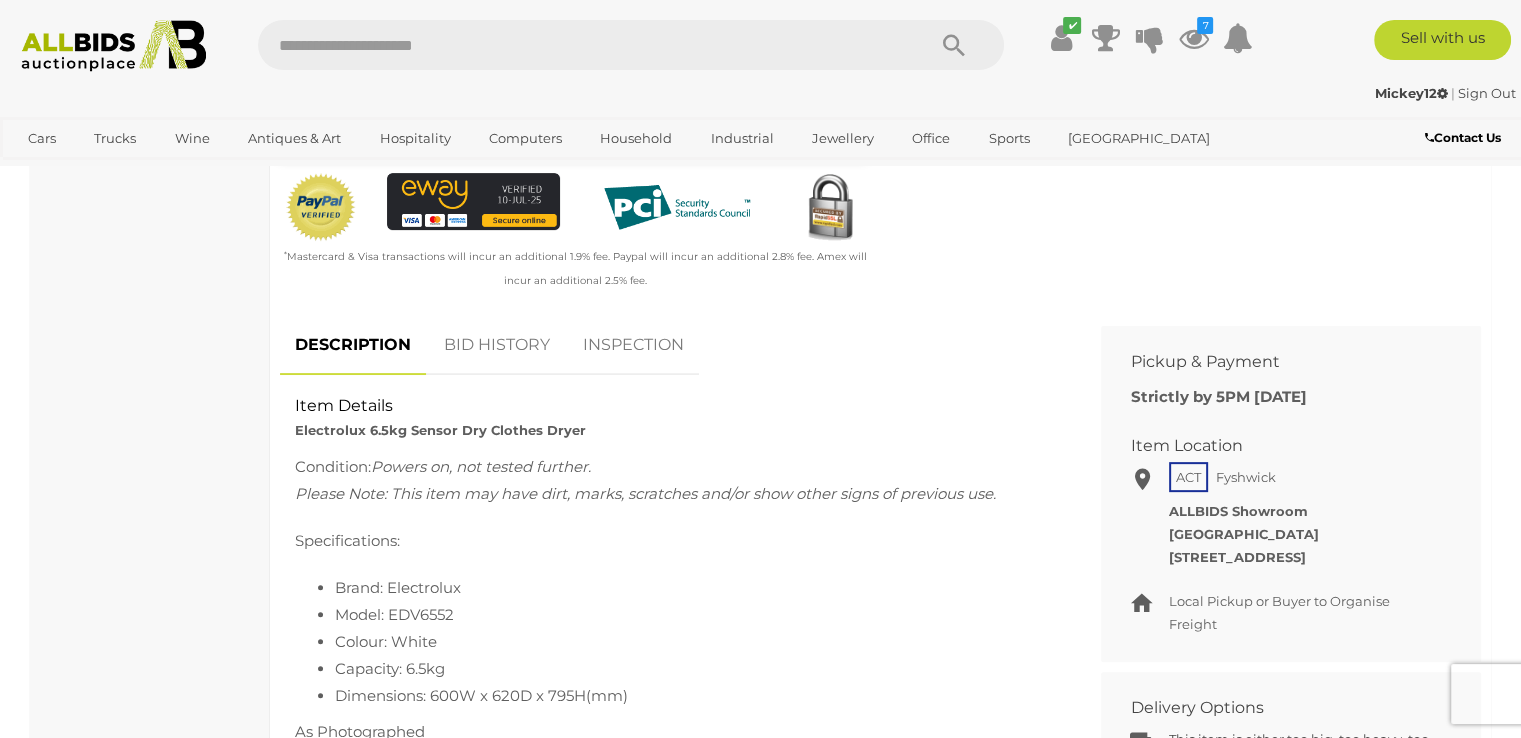 scroll, scrollTop: 600, scrollLeft: 0, axis: vertical 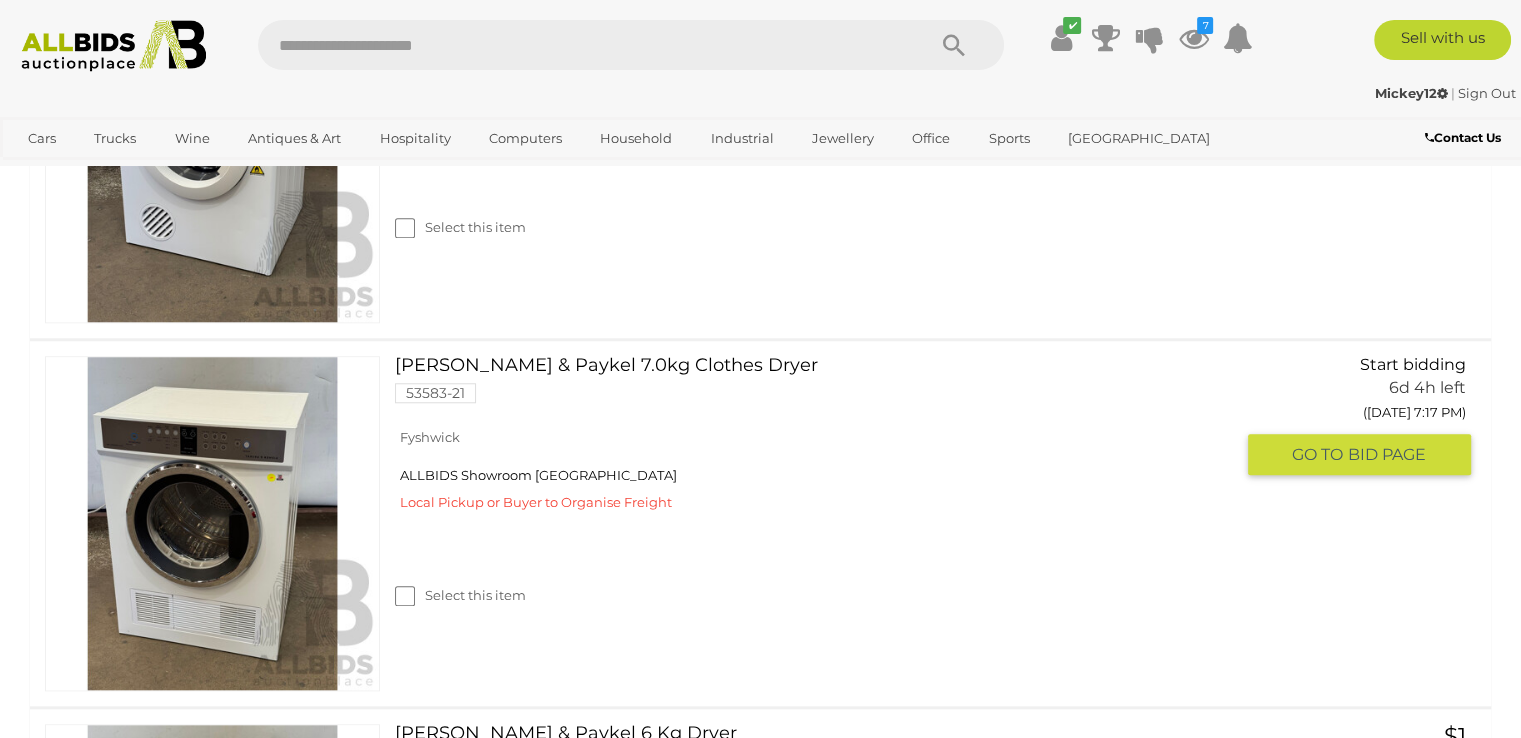 click on "Fisher & Paykel 7.0kg Clothes Dryer
53583-21" at bounding box center (821, 387) 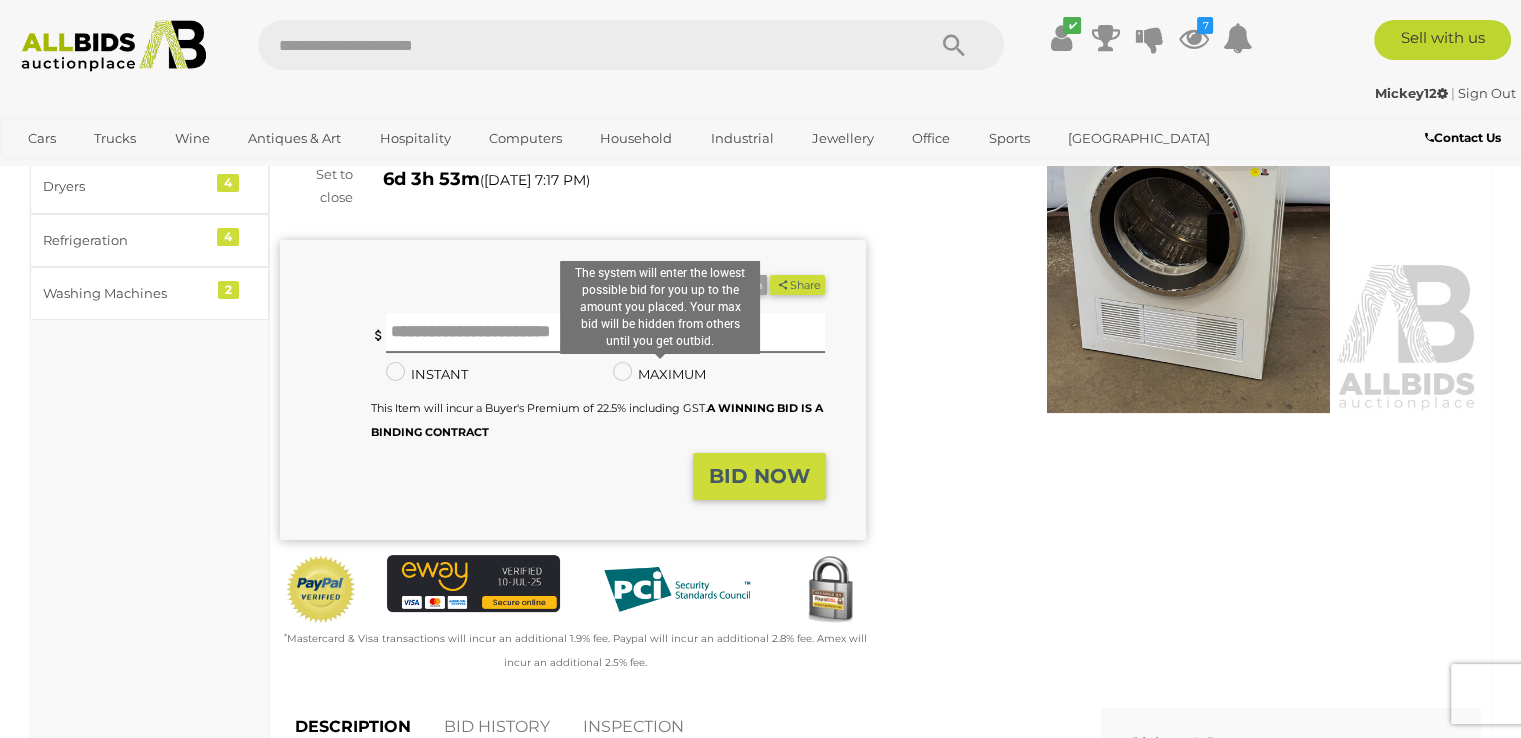 scroll, scrollTop: 200, scrollLeft: 0, axis: vertical 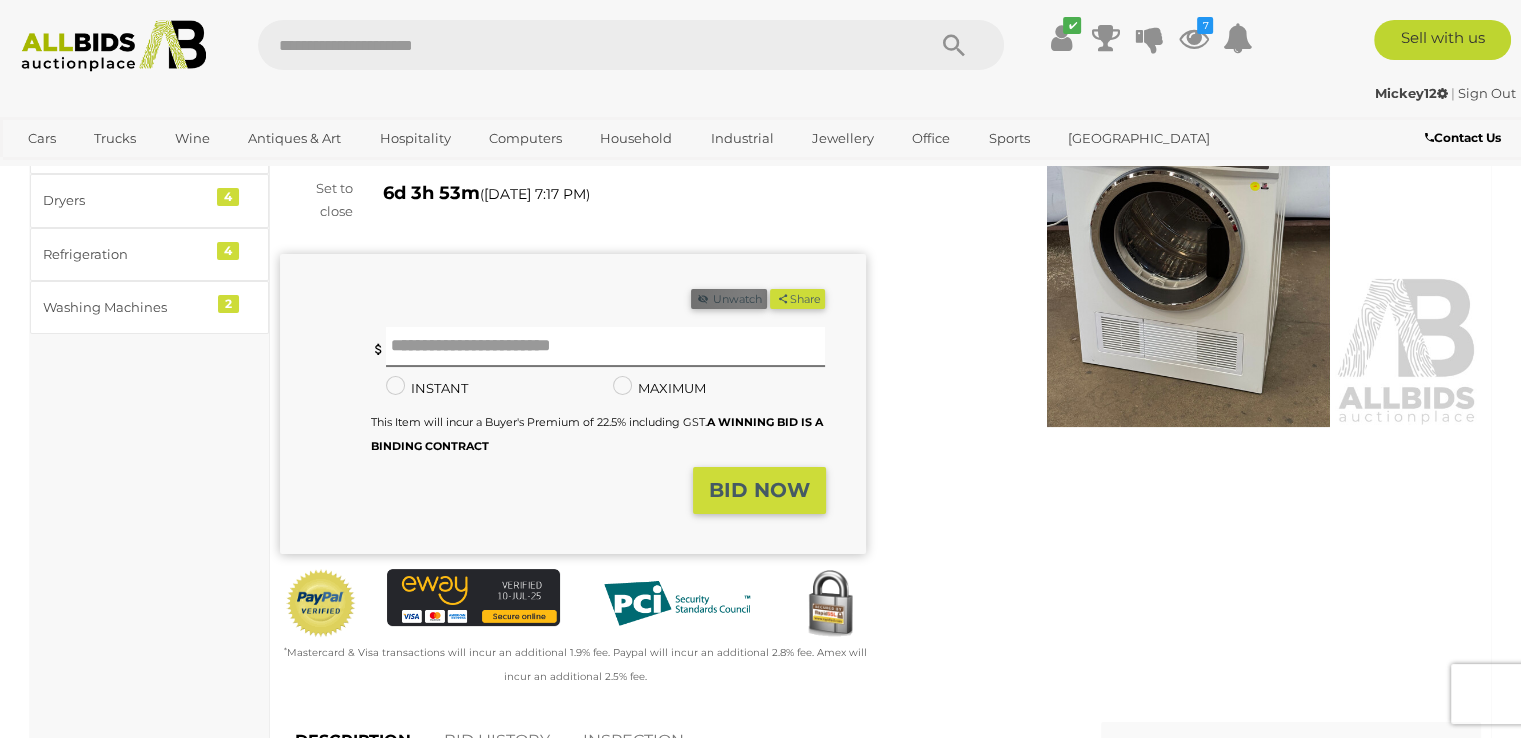 click on "Unwatch" at bounding box center (729, 299) 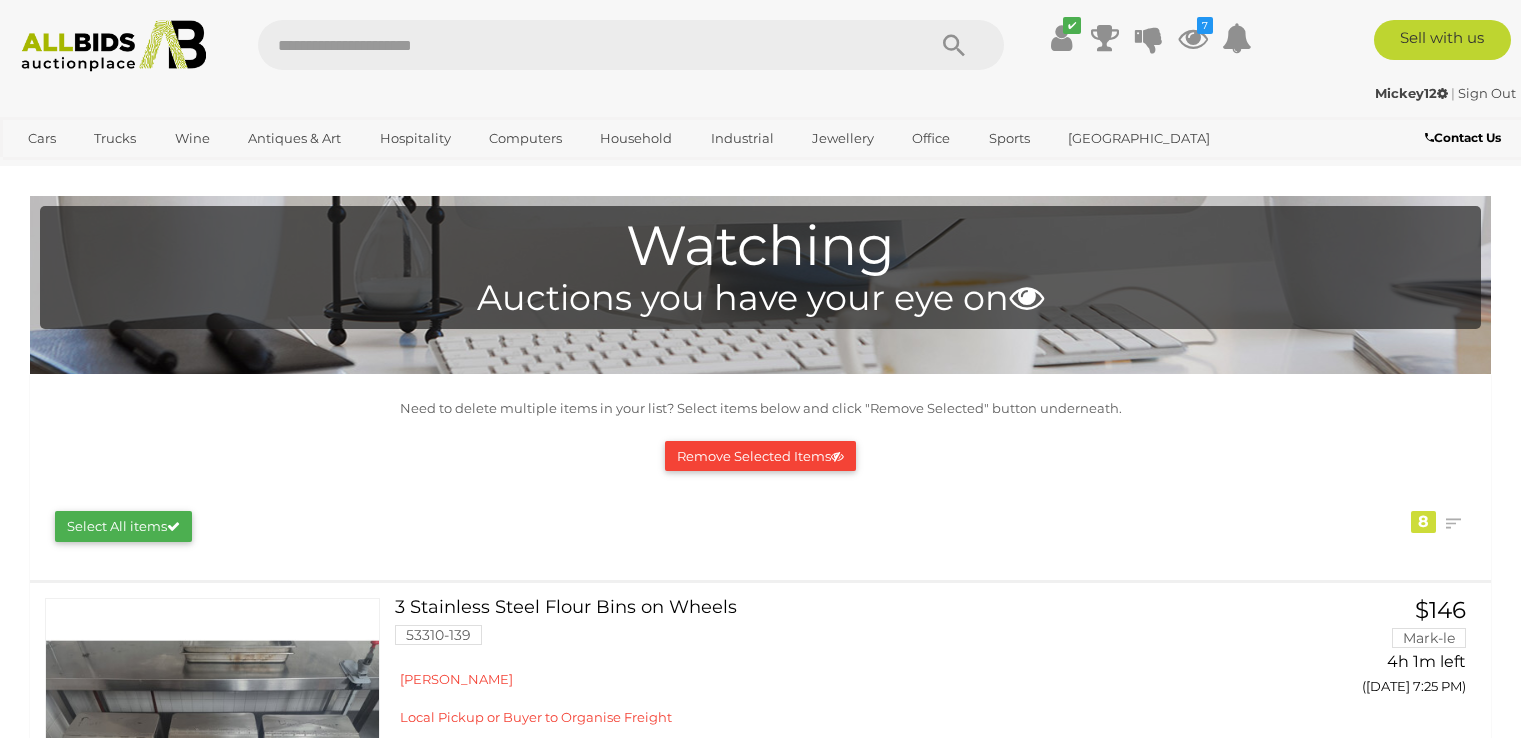 scroll, scrollTop: 1715, scrollLeft: 0, axis: vertical 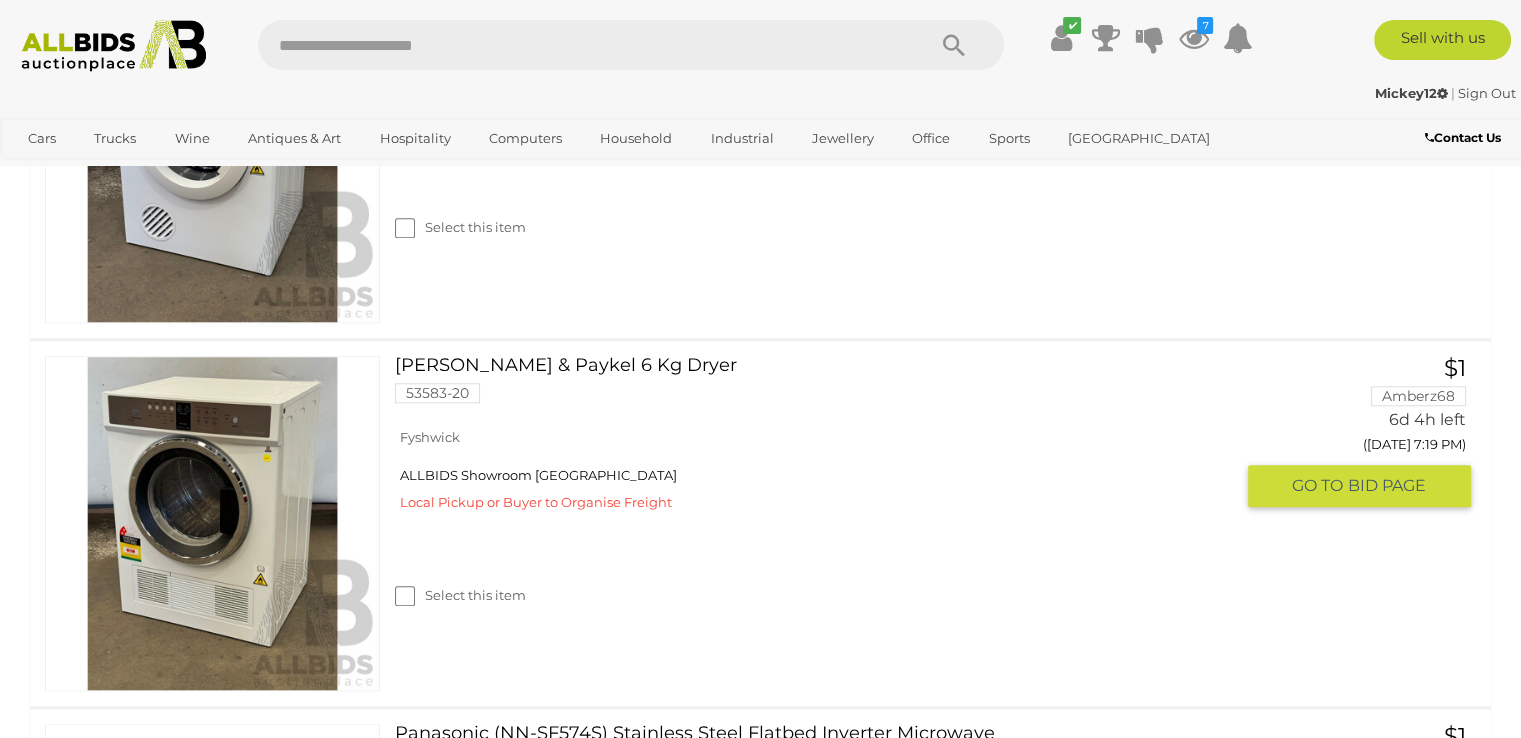 click on "Fisher & Paykel 6 Kg Dryer
53583-20" at bounding box center [821, 387] 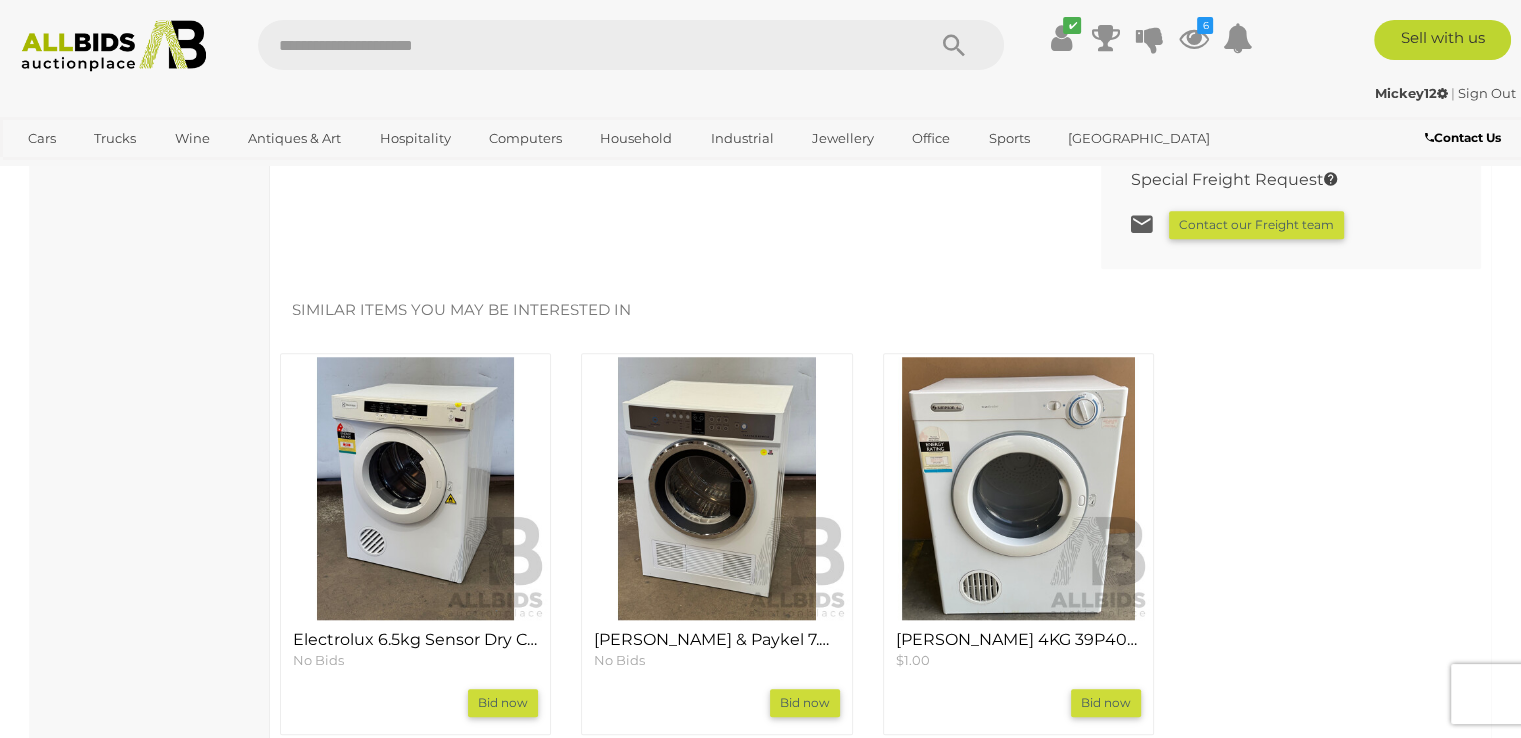 scroll, scrollTop: 1700, scrollLeft: 0, axis: vertical 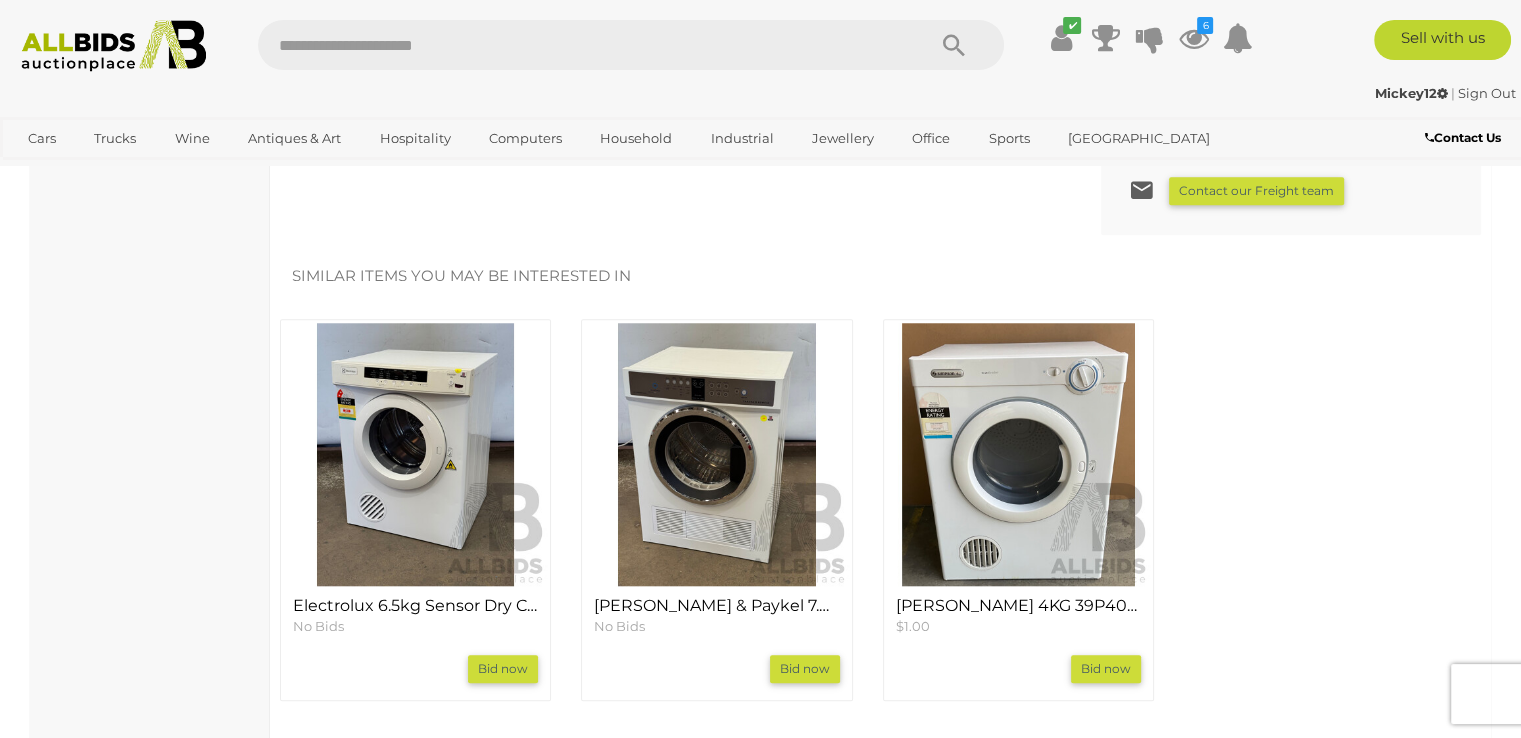 click at bounding box center (1018, 454) 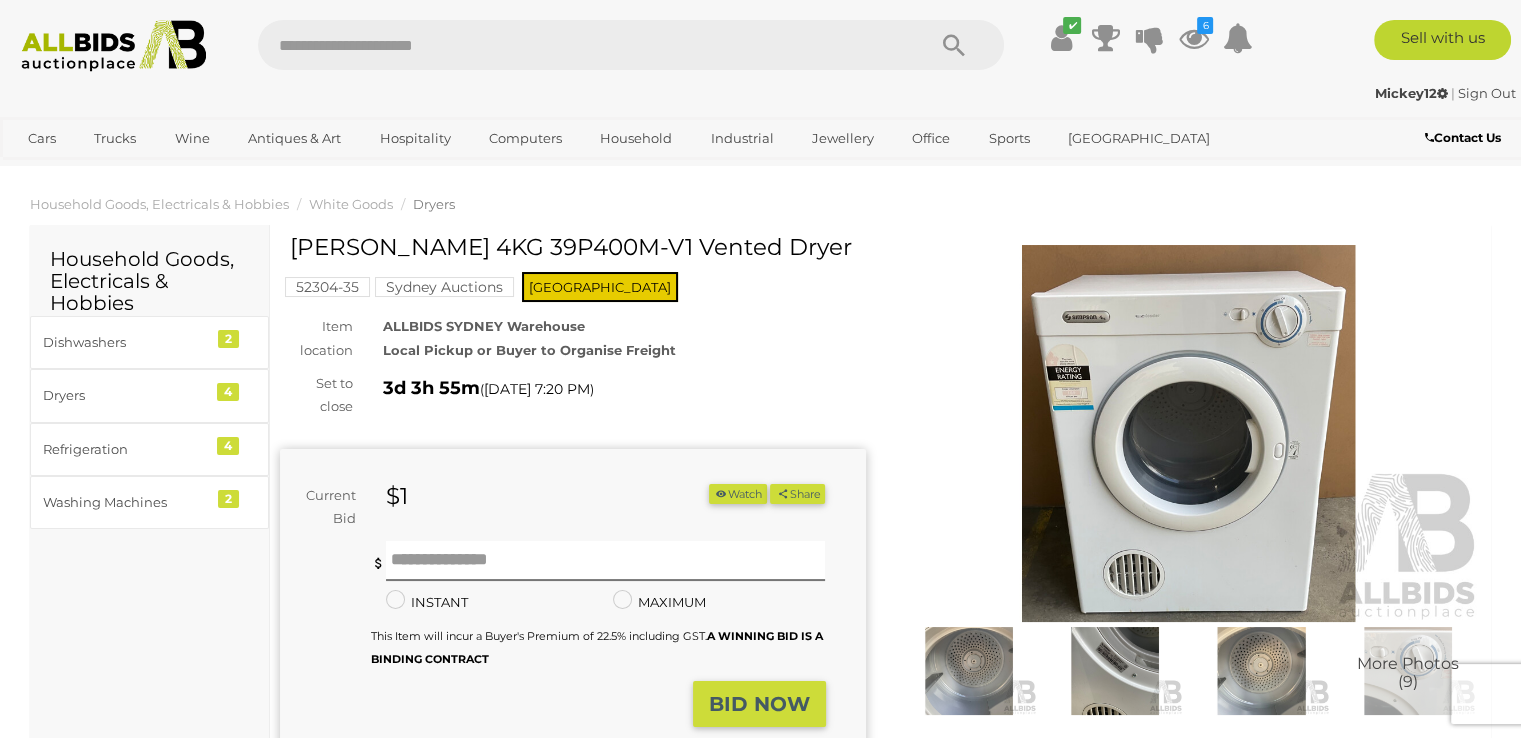 scroll, scrollTop: 0, scrollLeft: 0, axis: both 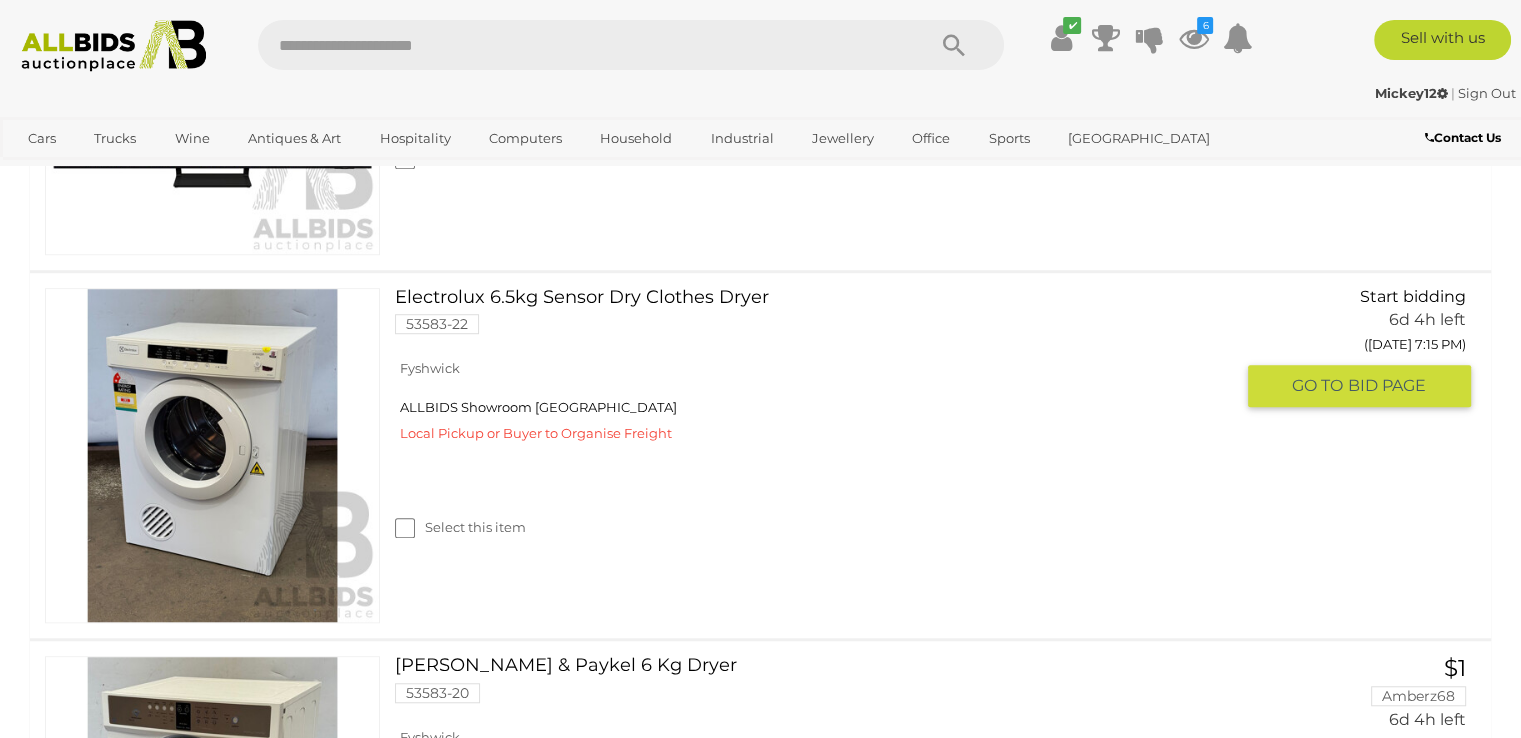 click on "Electrolux 6.5kg Sensor Dry Clothes Dryer
53583-22" at bounding box center [821, 319] 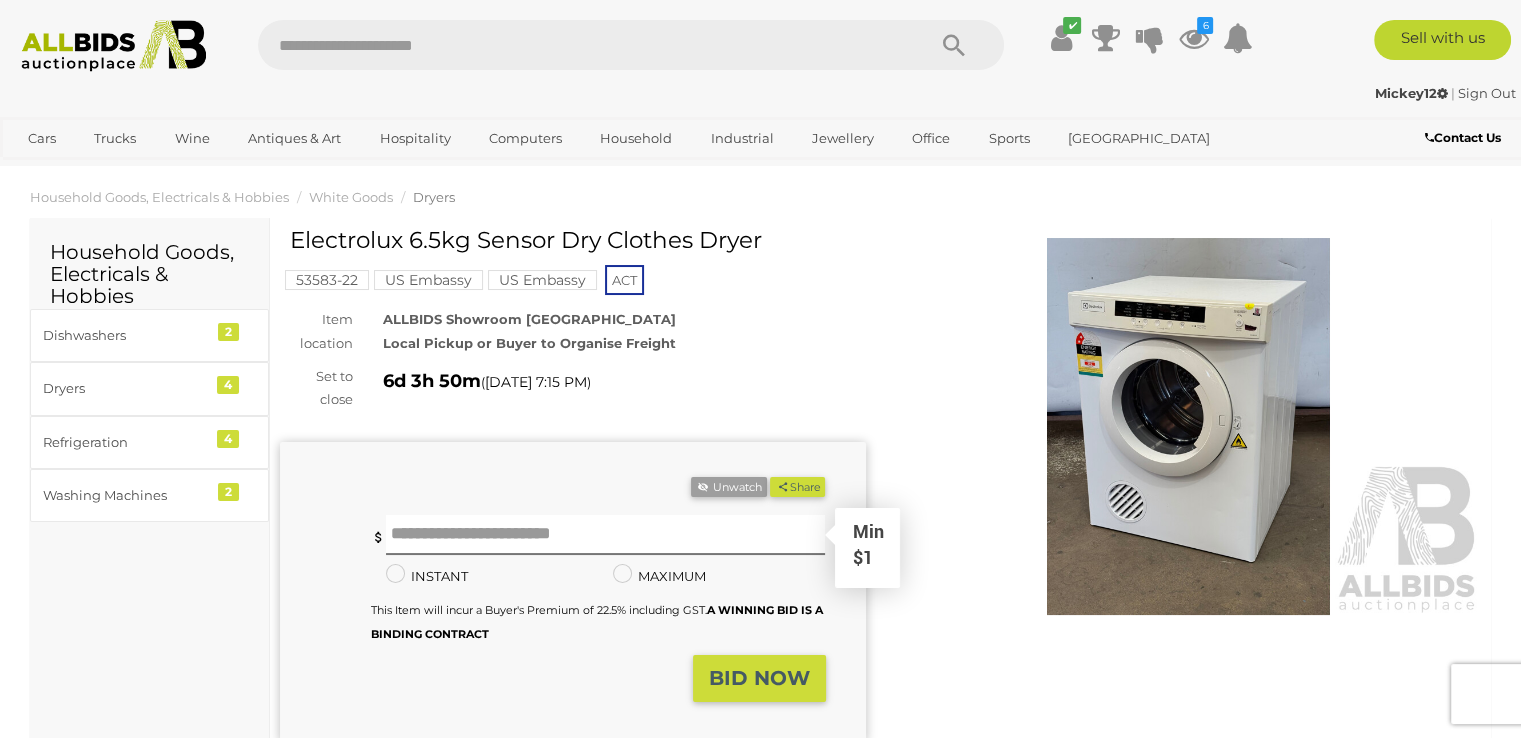 scroll, scrollTop: 0, scrollLeft: 0, axis: both 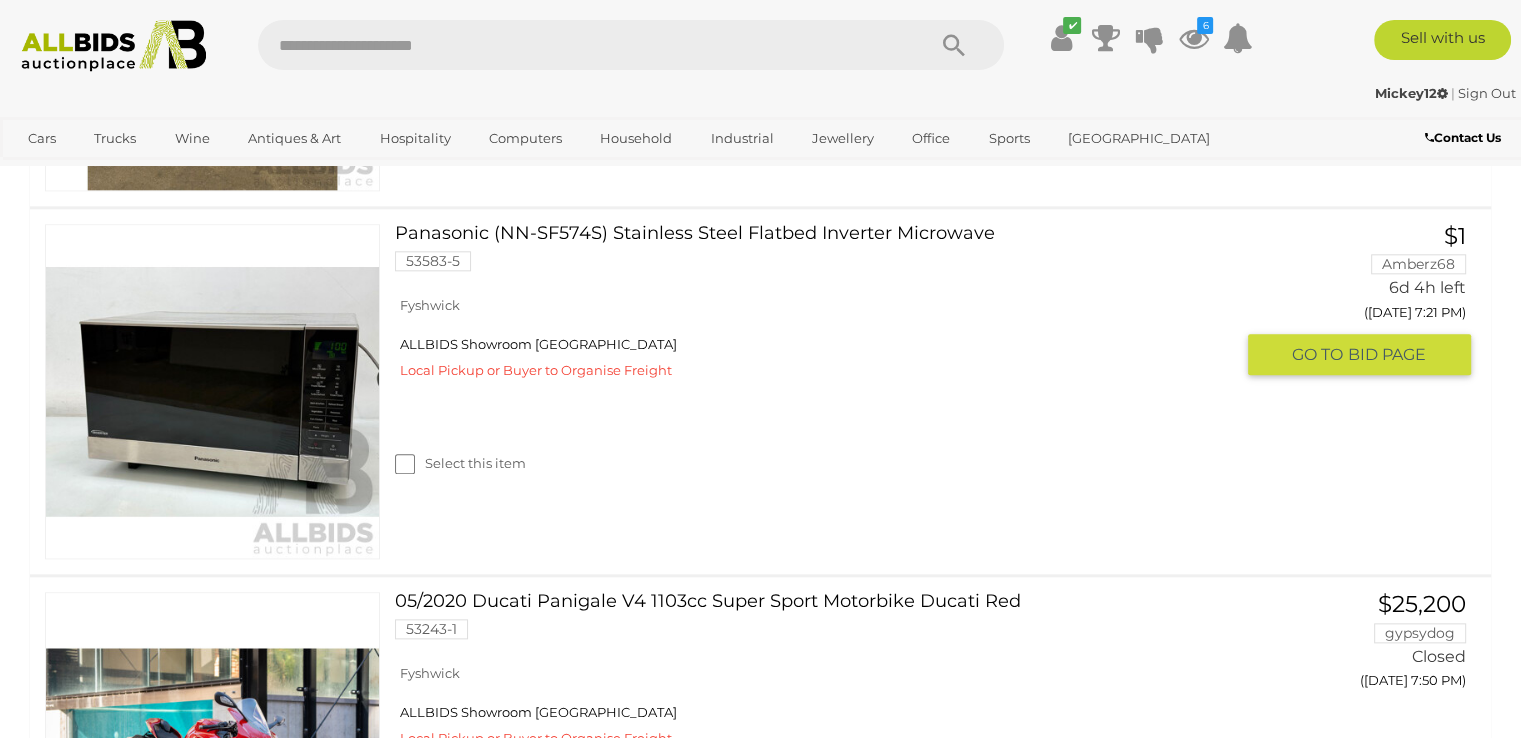 click on "Panasonic (NN-SF574S) Stainless Steel Flatbed Inverter Microwave
53583-5" at bounding box center (821, 255) 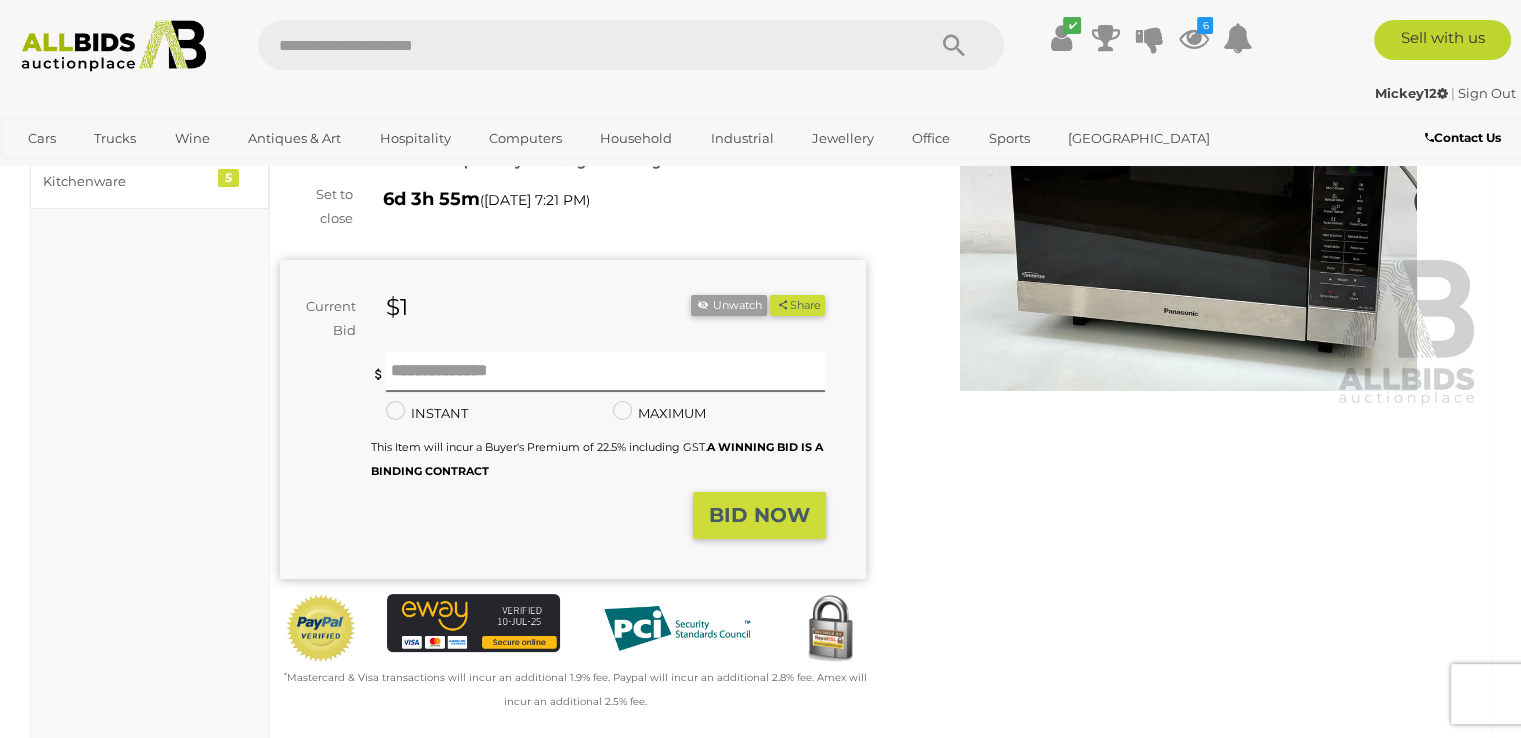 scroll, scrollTop: 0, scrollLeft: 0, axis: both 